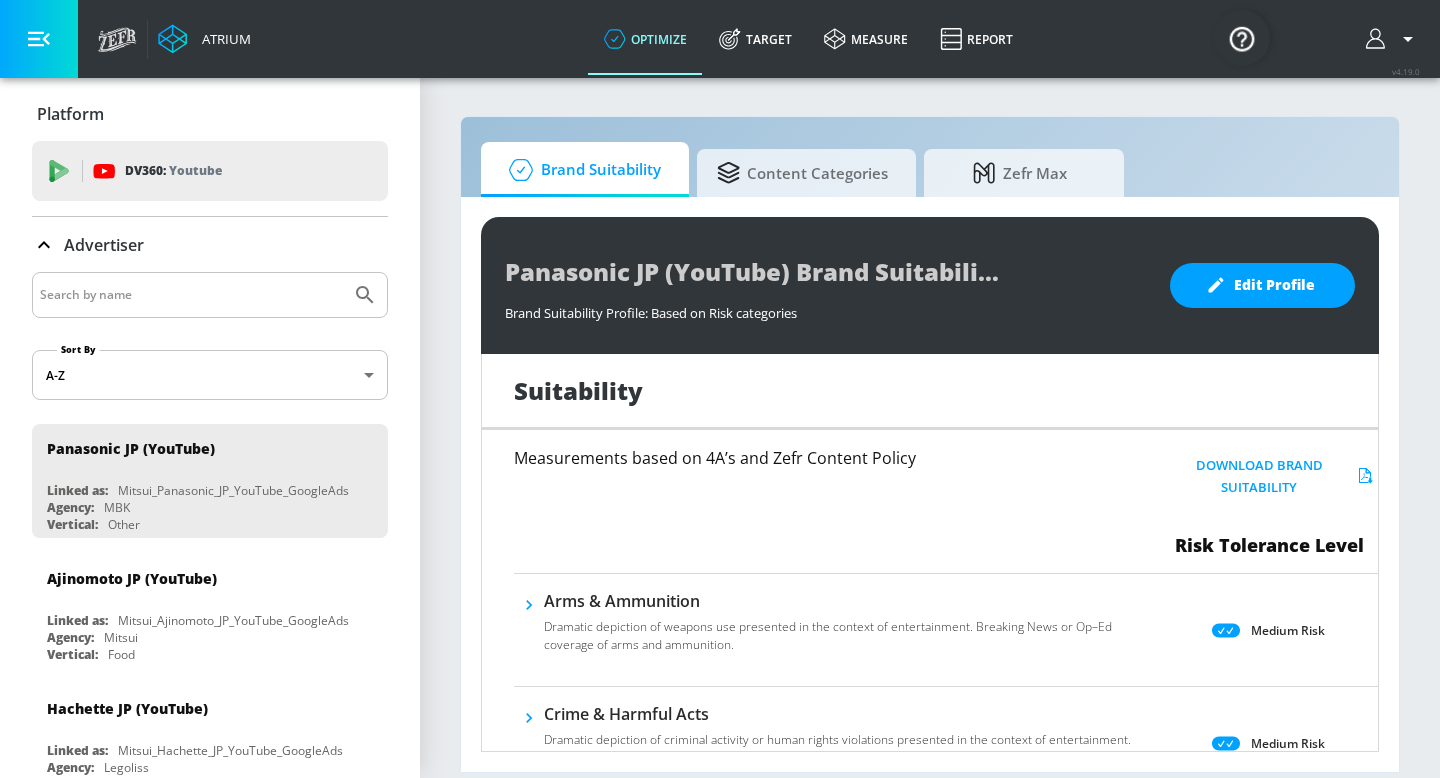 scroll, scrollTop: 0, scrollLeft: 0, axis: both 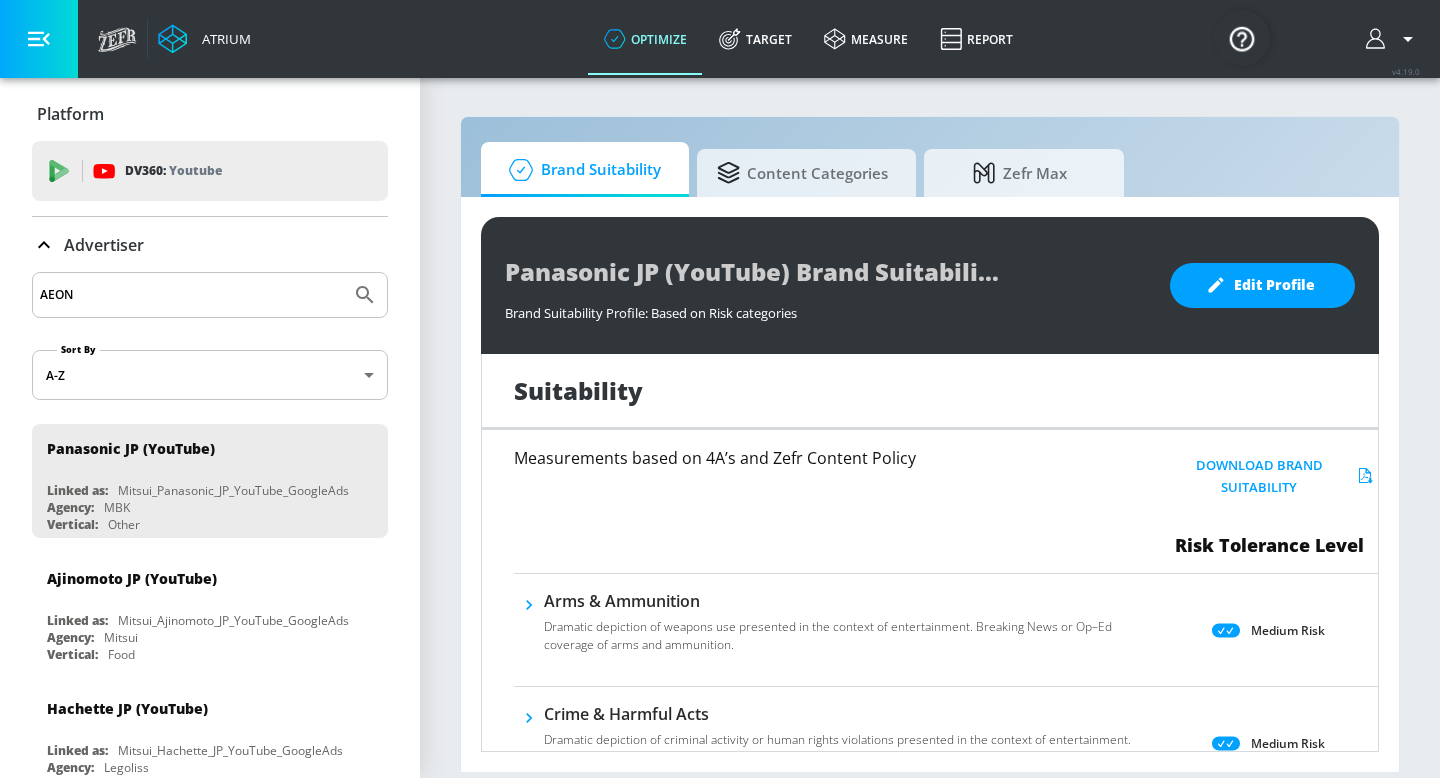 type on "AEON" 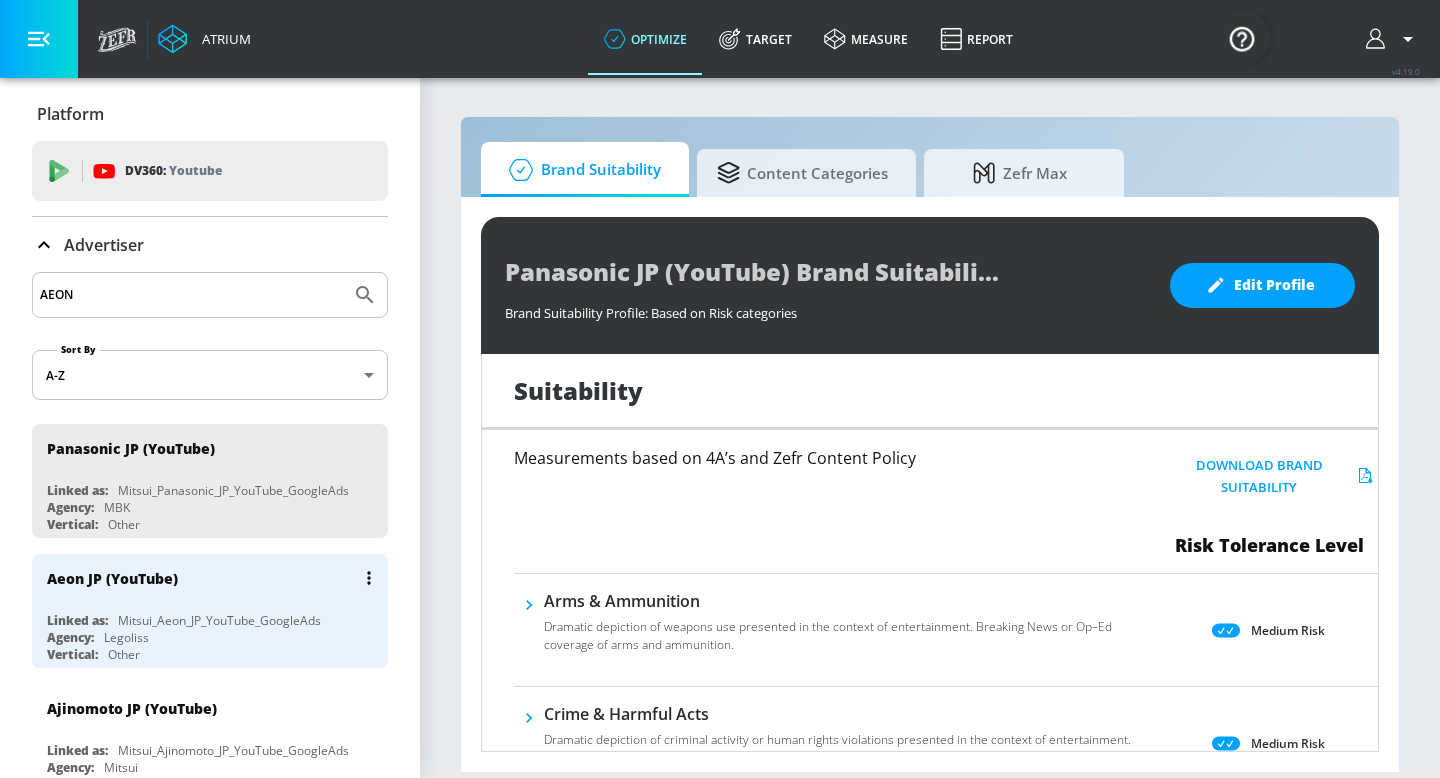 click on "Aeon JP (YouTube)" at bounding box center (112, 578) 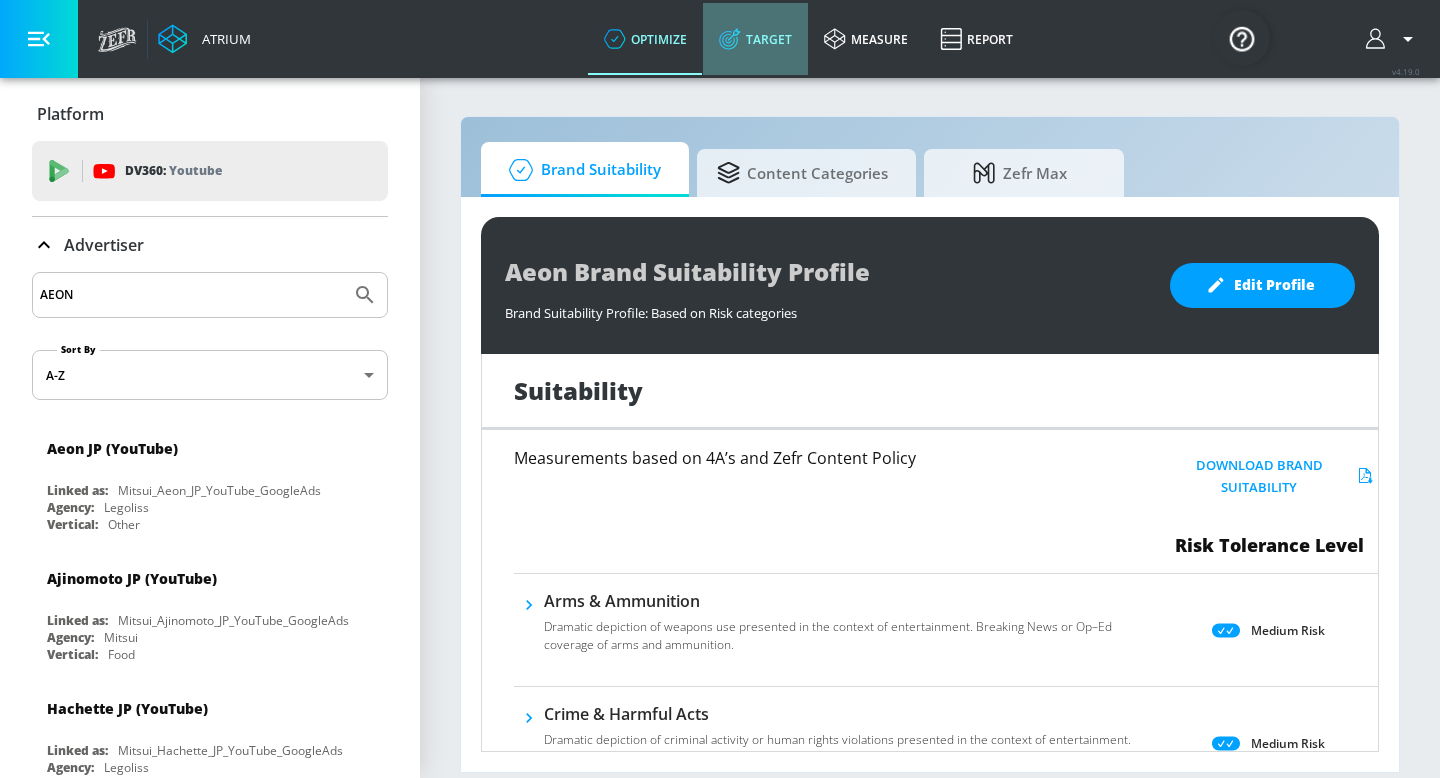 click on "Target" at bounding box center (755, 39) 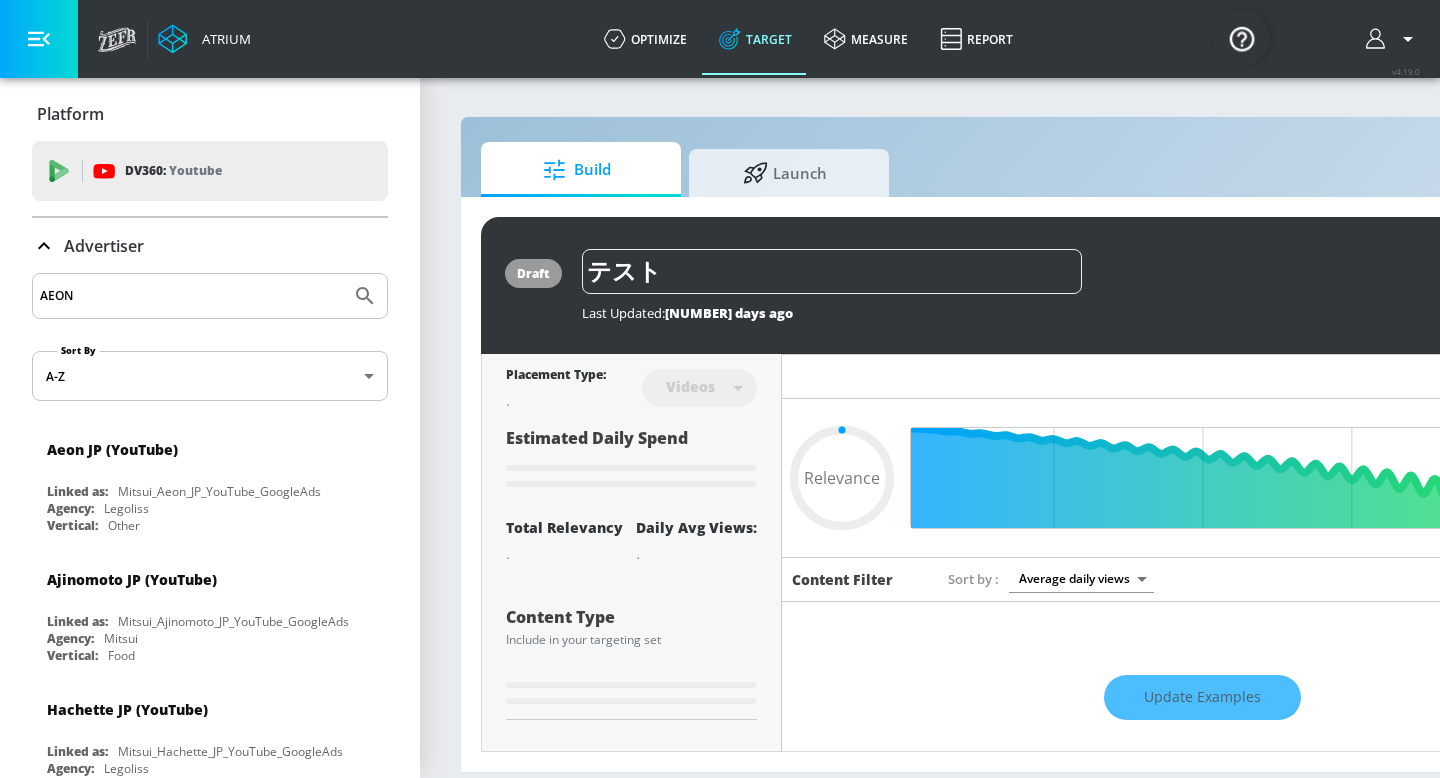 type on "0.05" 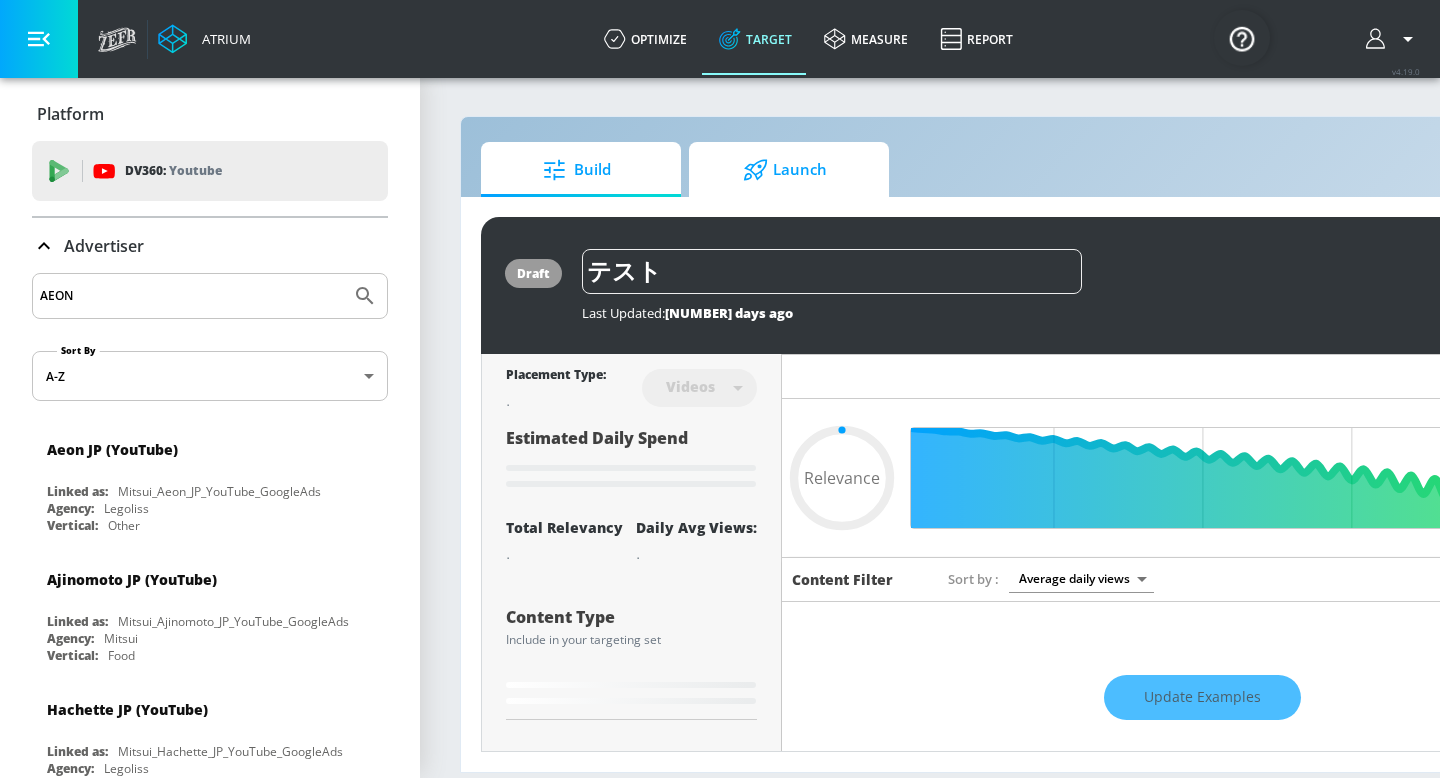 click 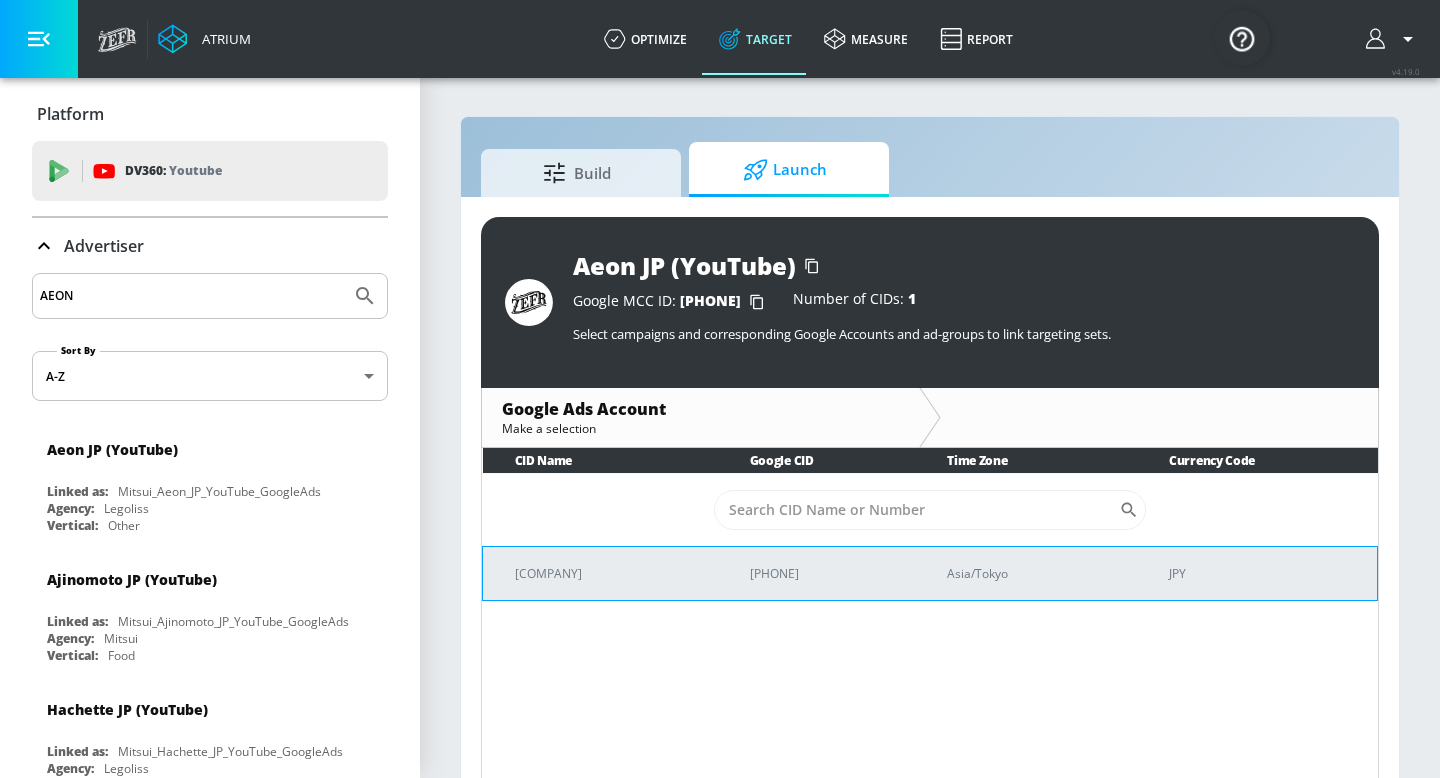 click on "[COMPANY]" at bounding box center (600, 573) 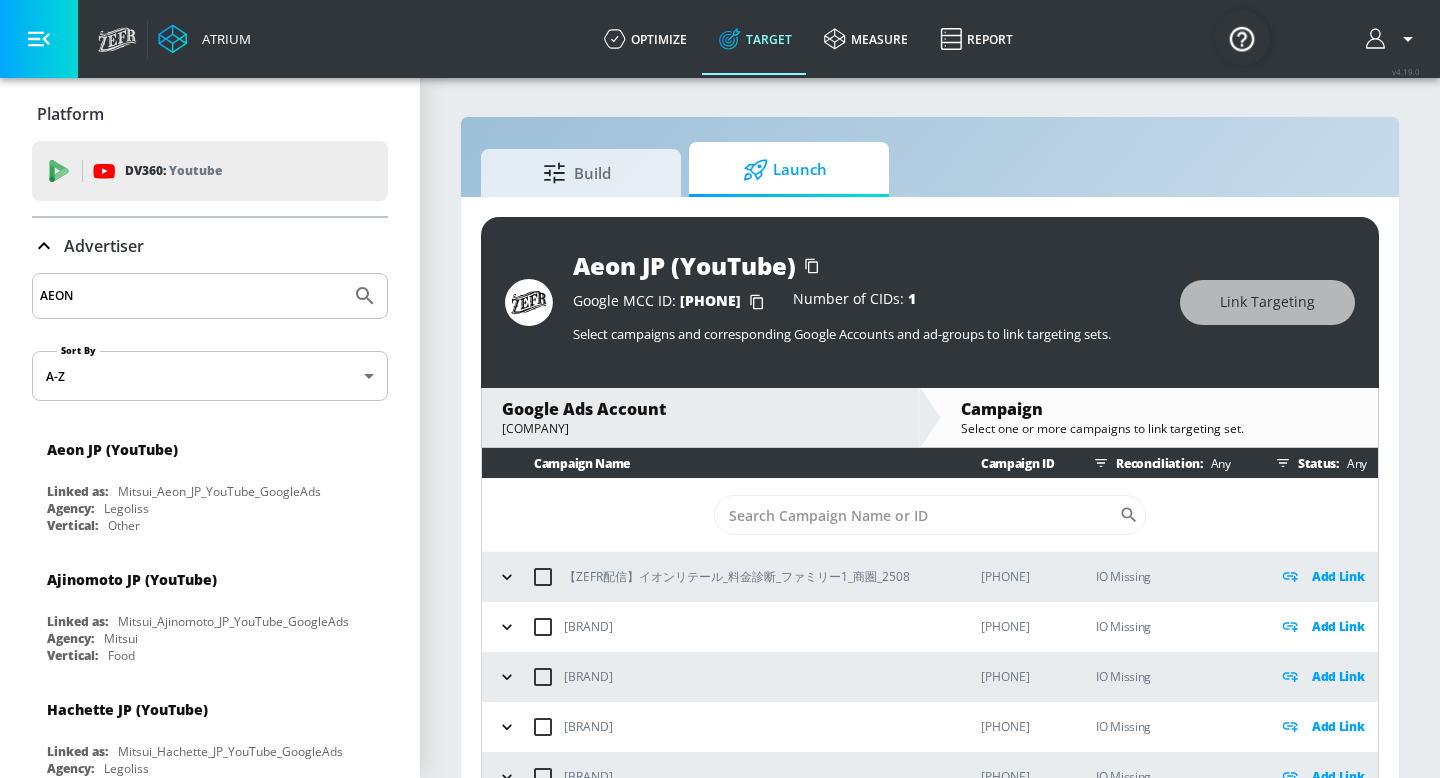 scroll, scrollTop: 66, scrollLeft: 0, axis: vertical 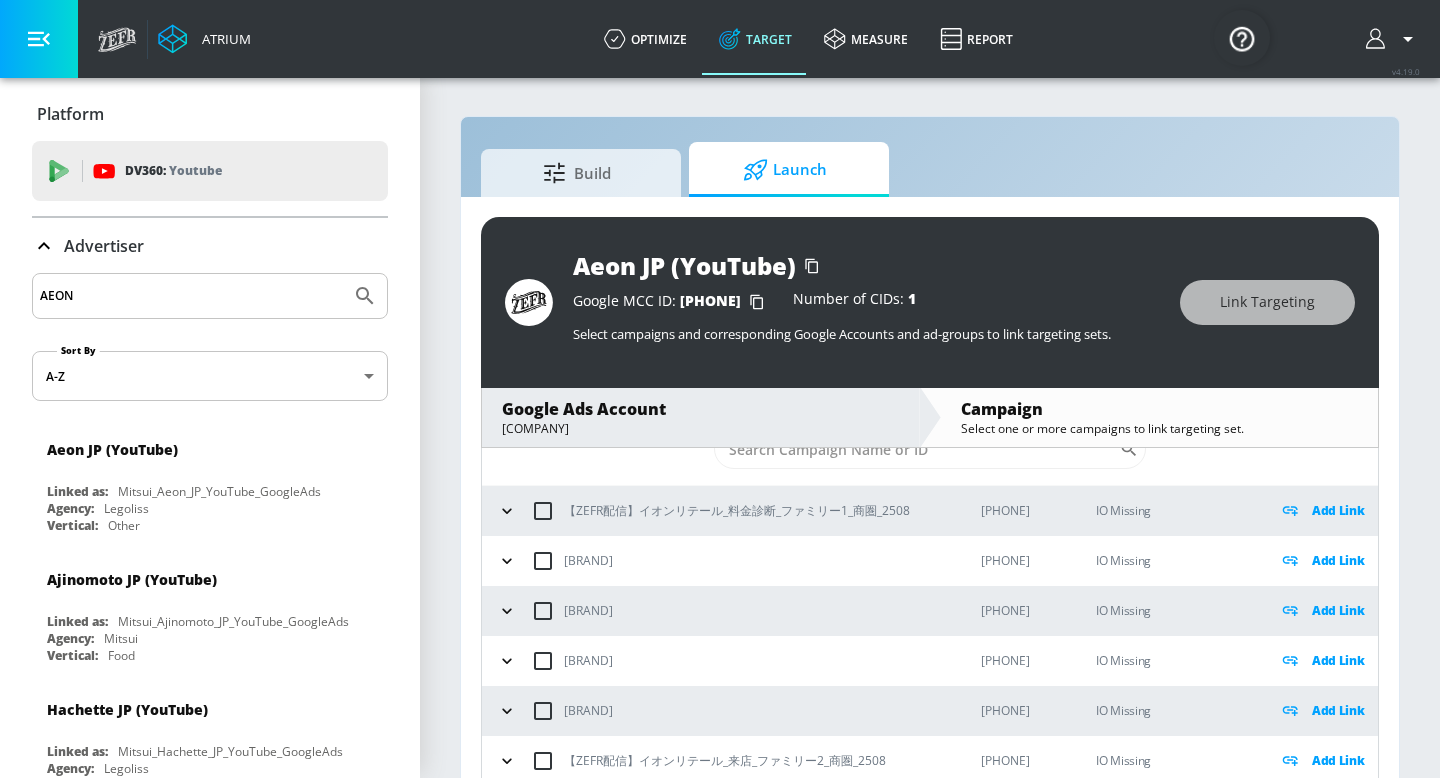 click at bounding box center (543, 511) 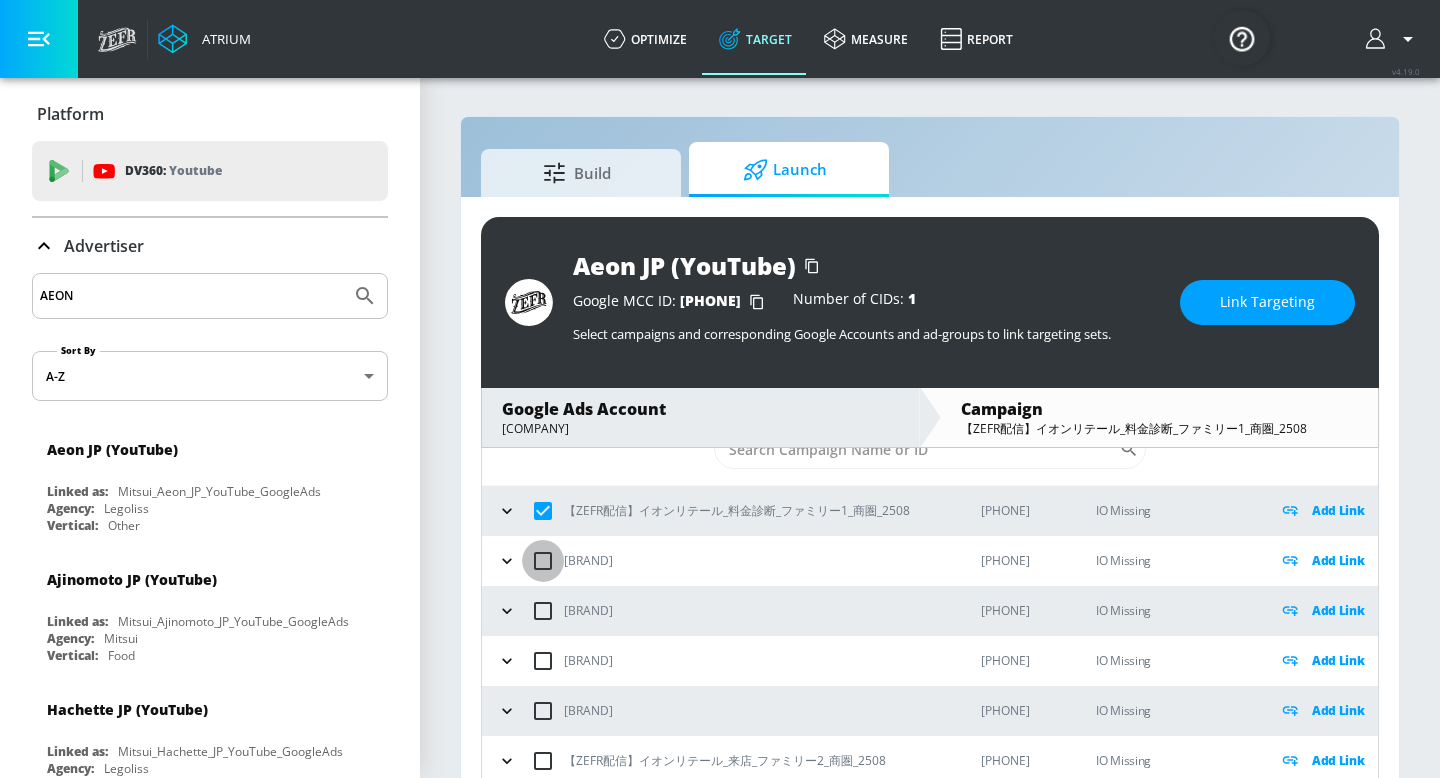 click at bounding box center [543, 561] 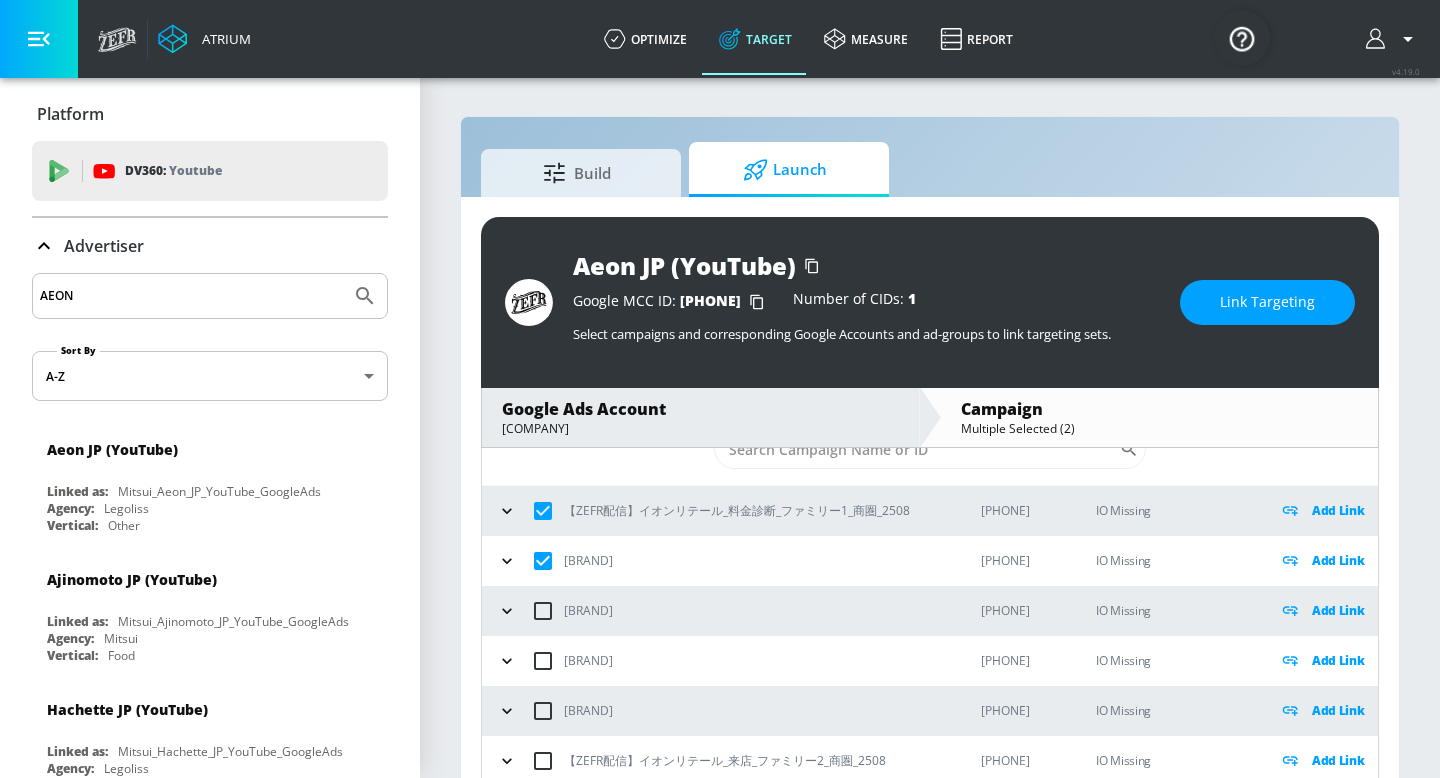 click at bounding box center (543, 611) 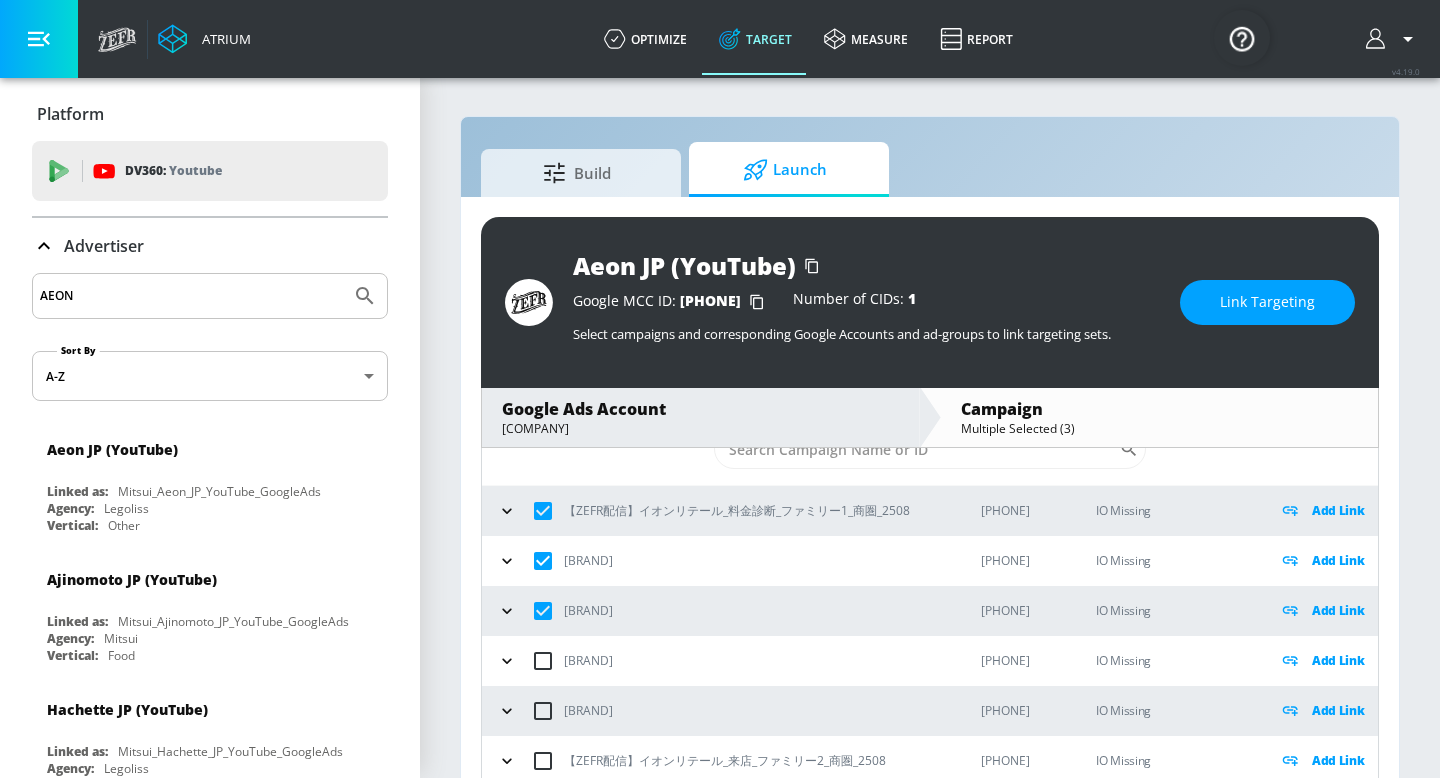 scroll, scrollTop: 29, scrollLeft: 0, axis: vertical 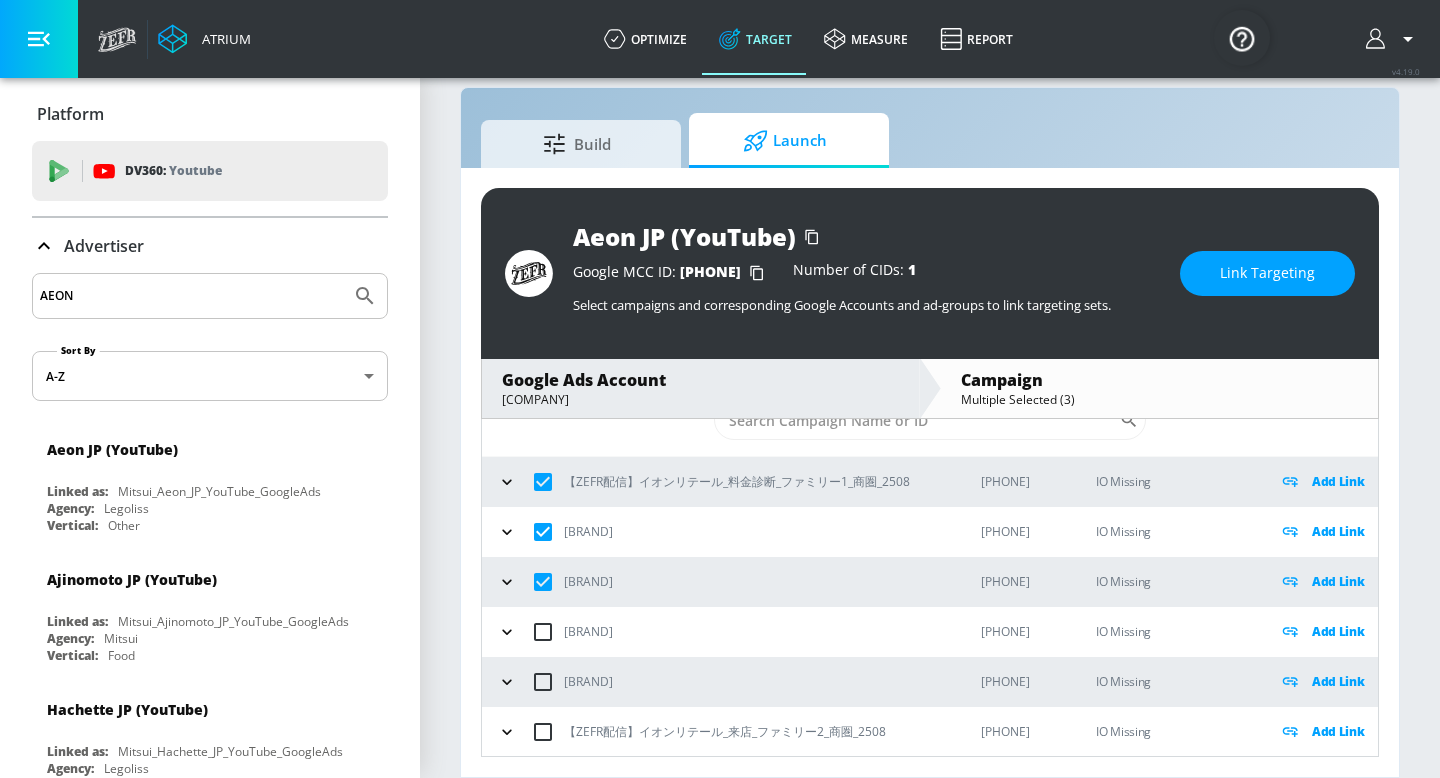click at bounding box center [543, 632] 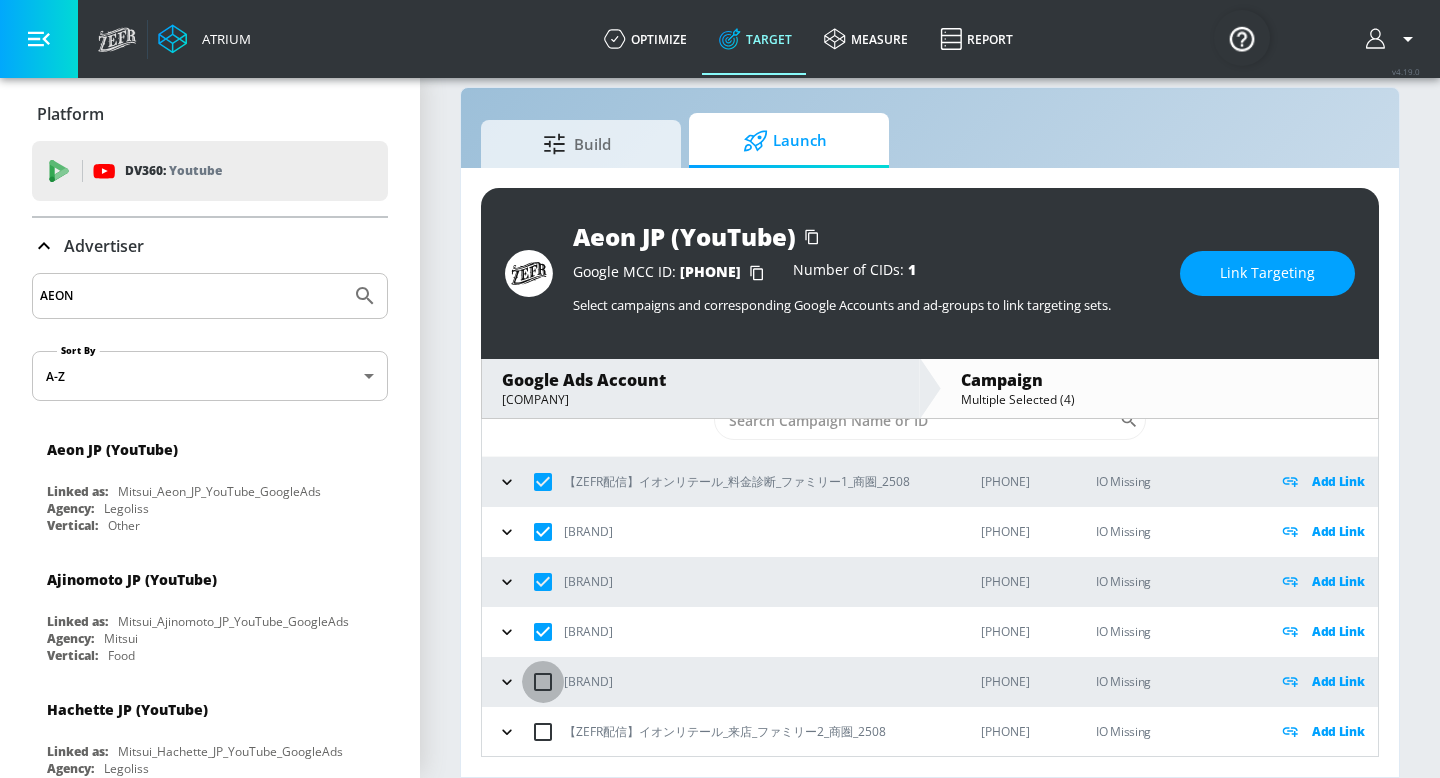 click at bounding box center (543, 682) 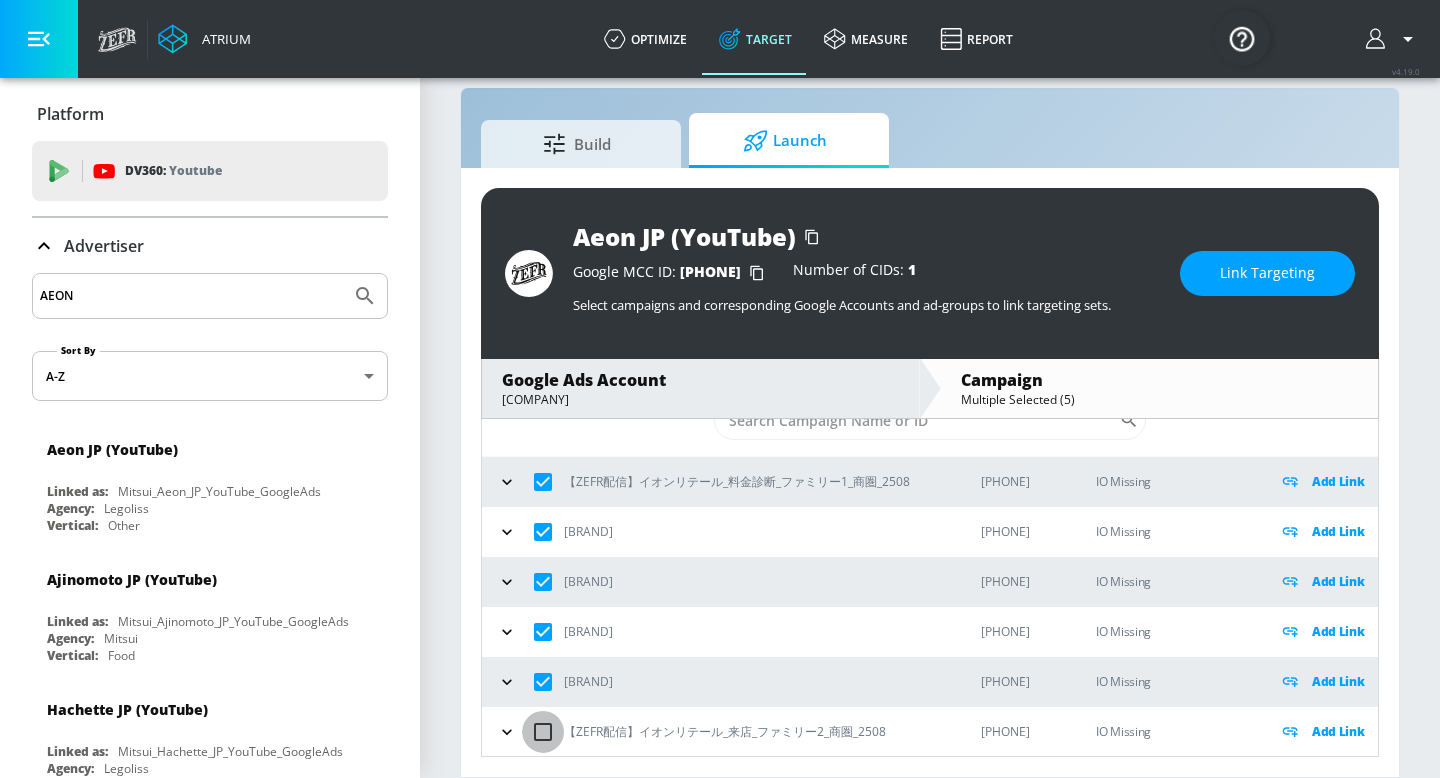 click at bounding box center (543, 732) 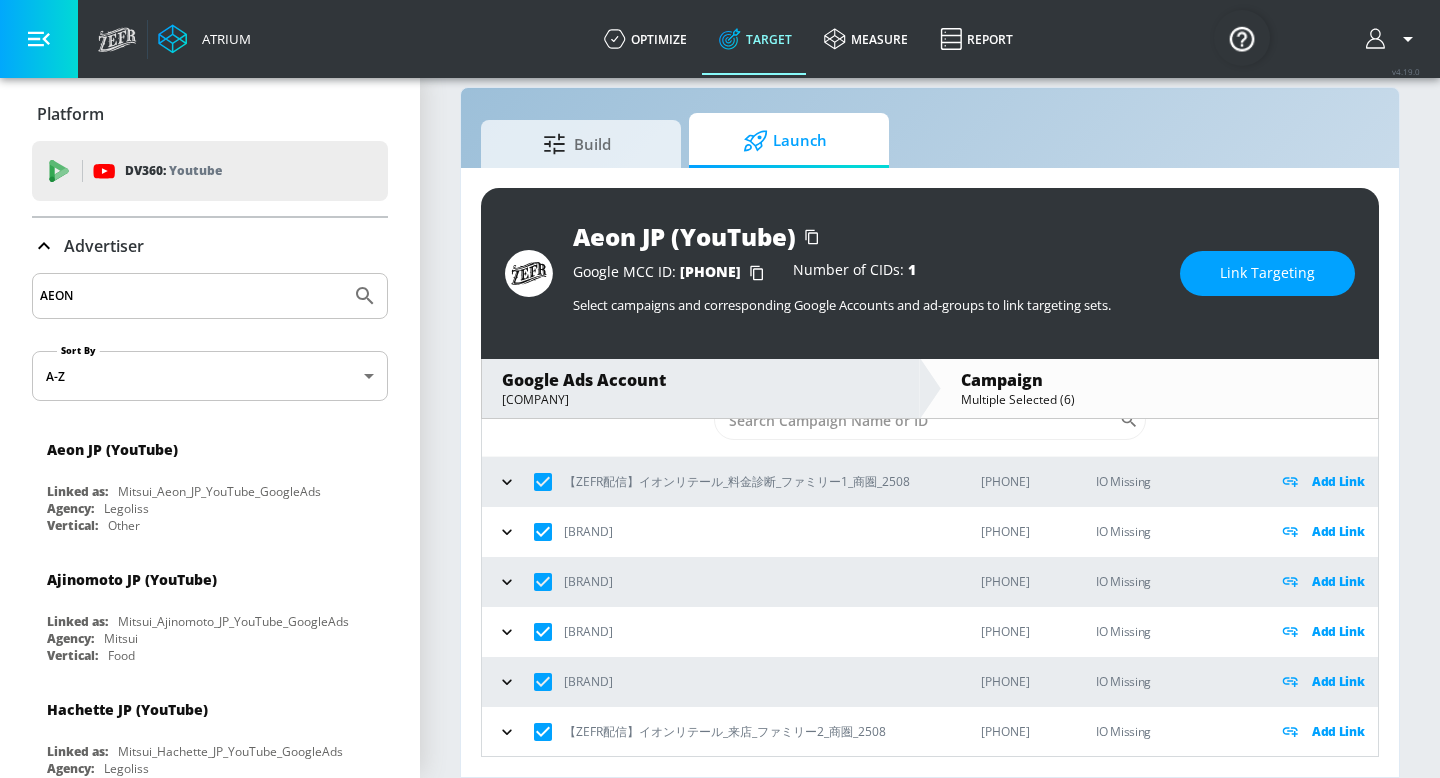 click 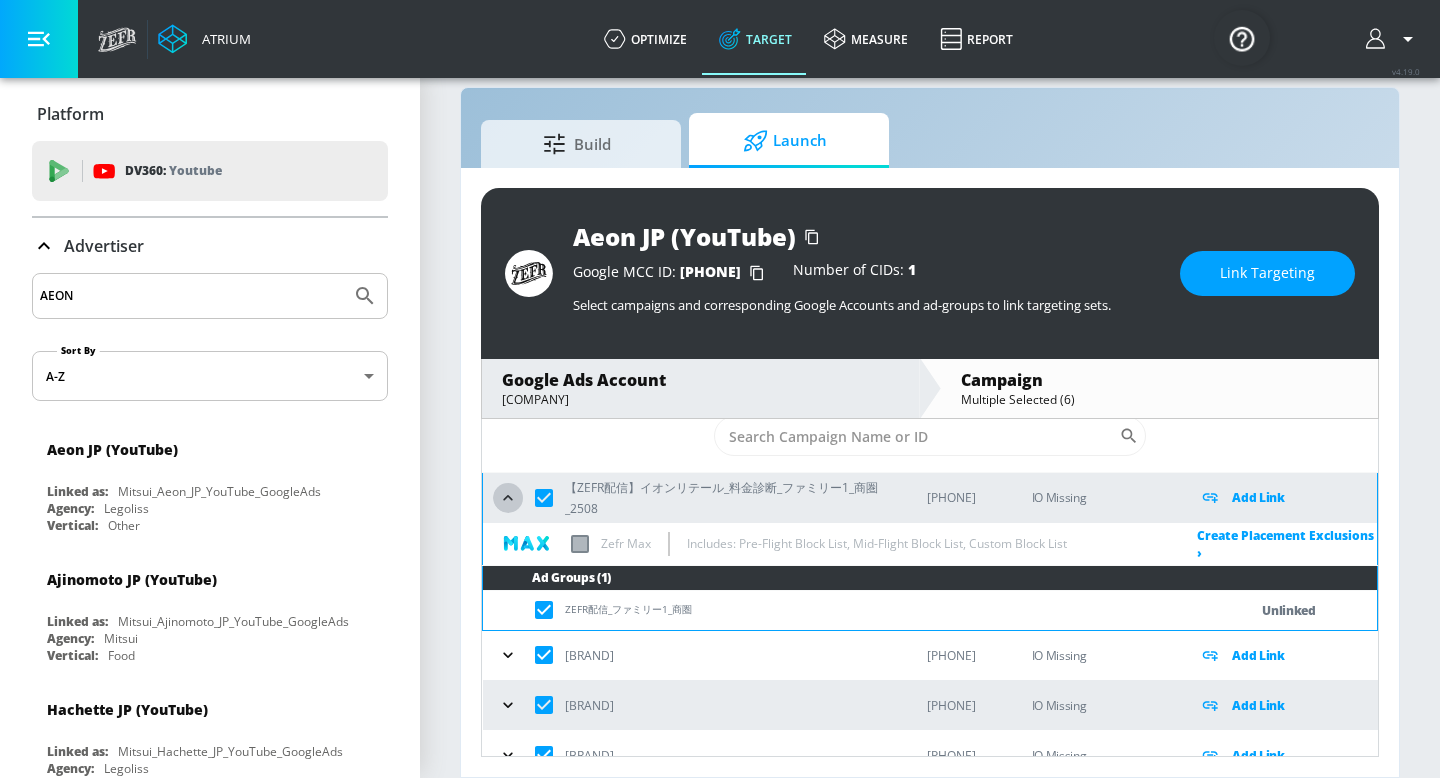 click 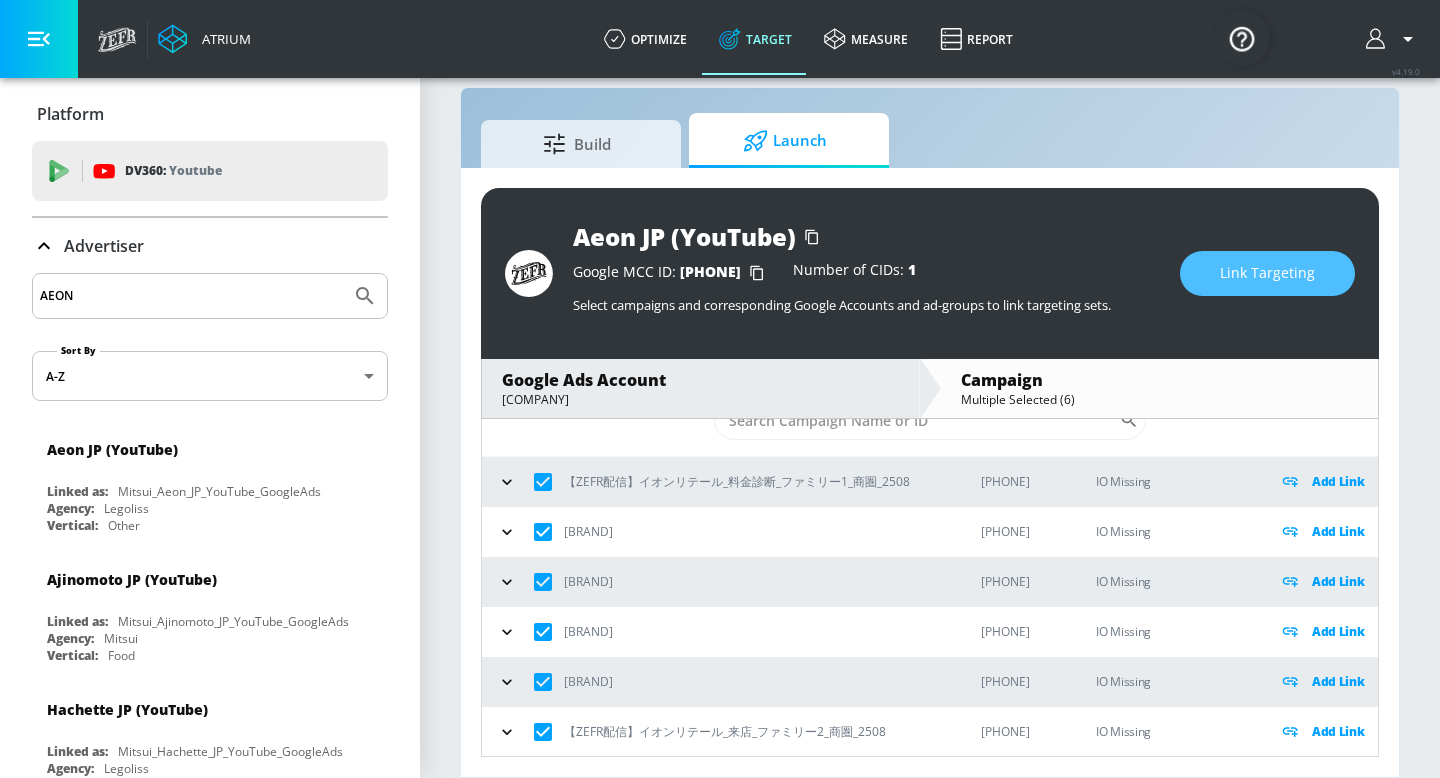 click on "Link Targeting" at bounding box center [1267, 273] 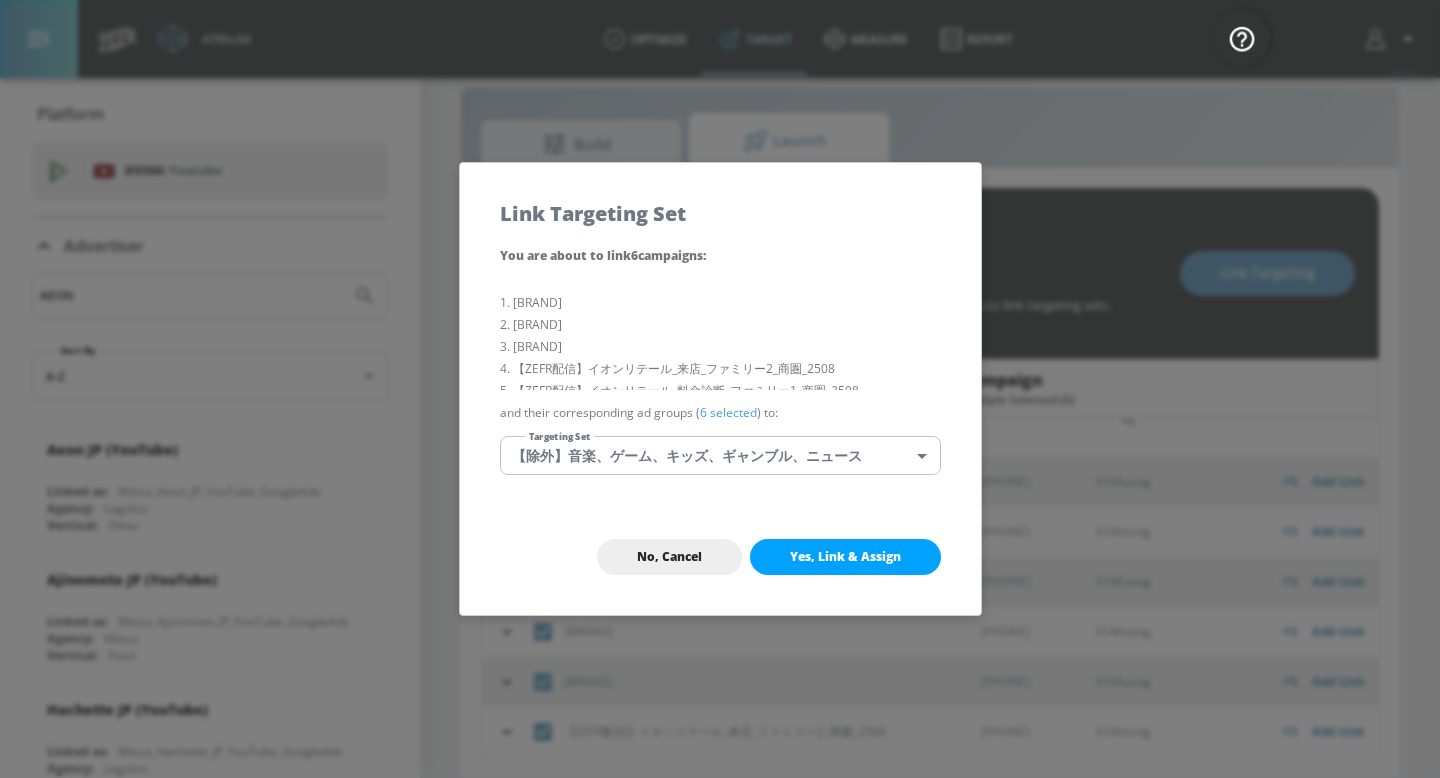 click on "Atrium optimize Target measure Report optimize Target measure Report v 4.19.0 Platform DV360:  Youtube DV360:  Youtube Advertiser [BRAND] Sort By A-Z  Aeon JP (YouTube) Linked as: Mitsui_Aeon_JP_YouTube_GoogleAds Agency: Legoliss Vertical: Other Ajinomoto JP (YouTube) Linked as: Mitsui_Ajinomoto_JP_YouTube_GoogleAds Agency: Mitsui Vertical: Food Hachette JP (YouTube) Linked as: Mitsui_Hachette_JP_YouTube_GoogleAds Agency: Legoliss Vertical: Other Panasonic JP (YouTube) Linked as: Mitsui_Panasonic_JP_YouTube_GoogleAds Agency: MBK  Vertical: Other Sante X JP (YouTube) Linked as: Mitsui_Santen Pharmaceutical_JP_YouTube_GoogleAds Agency: Legoliss Vertical: Healthcare Abbott JP (YouTube) Linked as: Mitsui_Abbott_JP_YouTube_GoogleAds Agency: Mitsui Vertical: Healthcare Softbank JP (YouTube) Linked as: Mitsui_Softbank_JP_YouTube_GoogleAds Agency: Legoliss Vertical: Financial Services JINS JP (YouTube) Linked as: Mitsui_JINS_JP_YouTube_GoogleAds Agency: Mitsui Vertical: Retail Walt Disney JP (YouTube) Agency:" at bounding box center (720, 374) 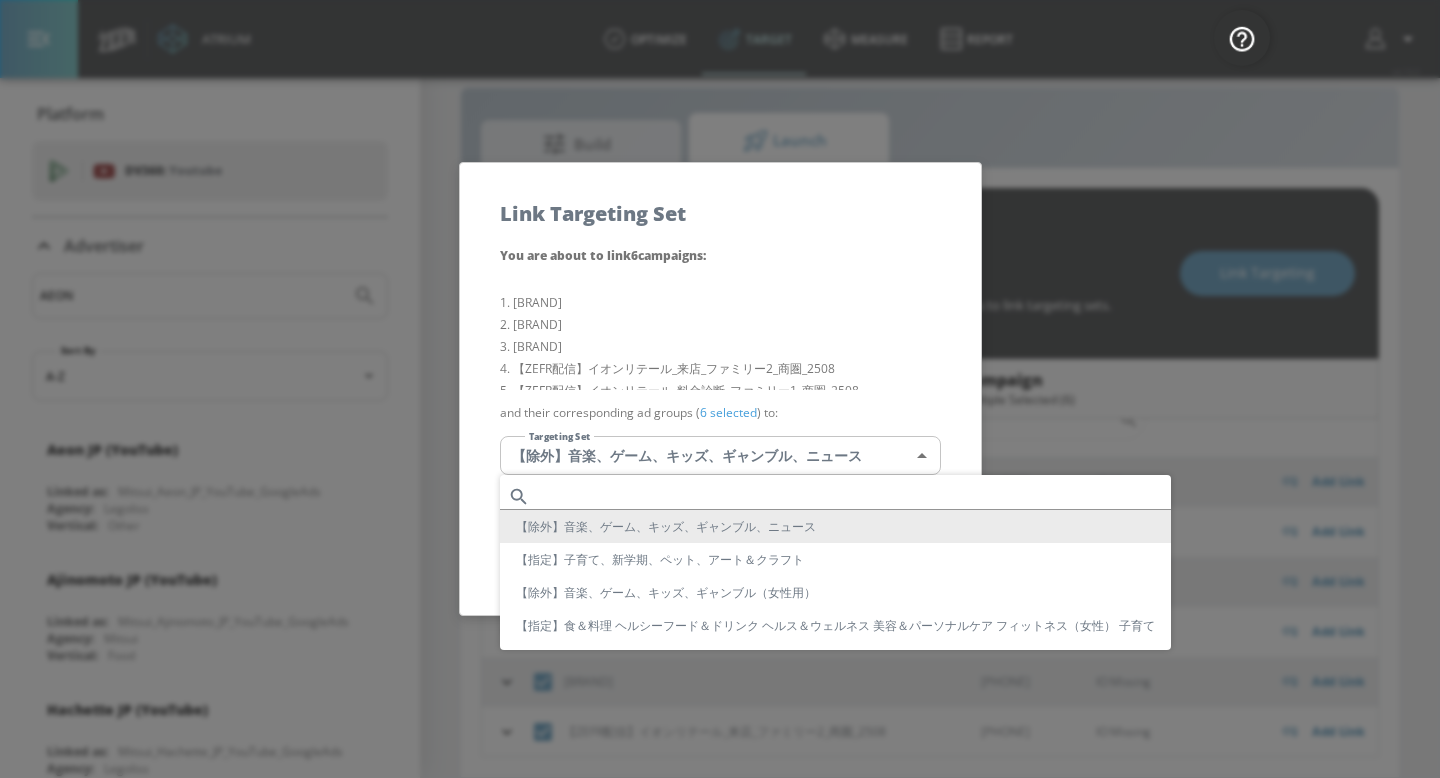 click at bounding box center [720, 389] 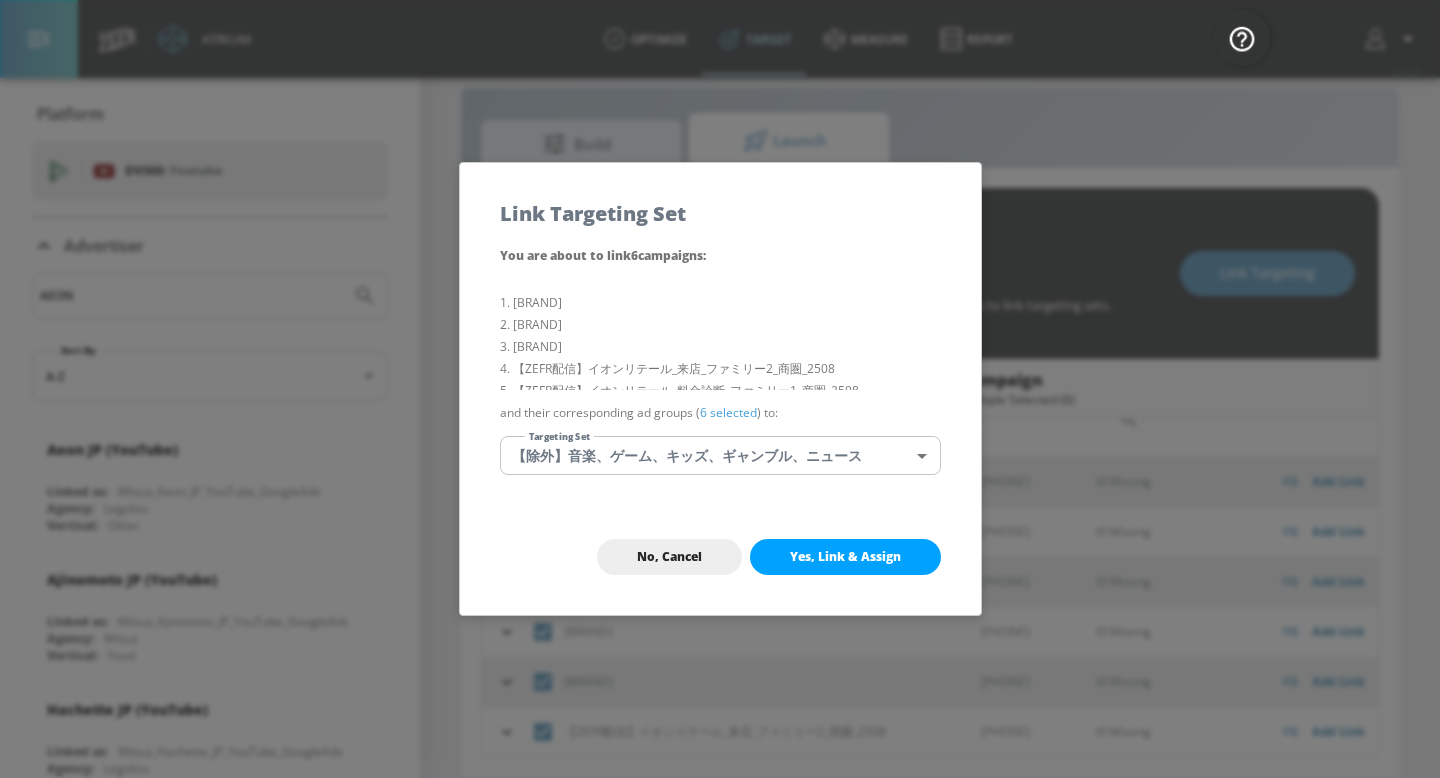 click on "No, Cancel Yes, Link & Assign" at bounding box center [720, 557] 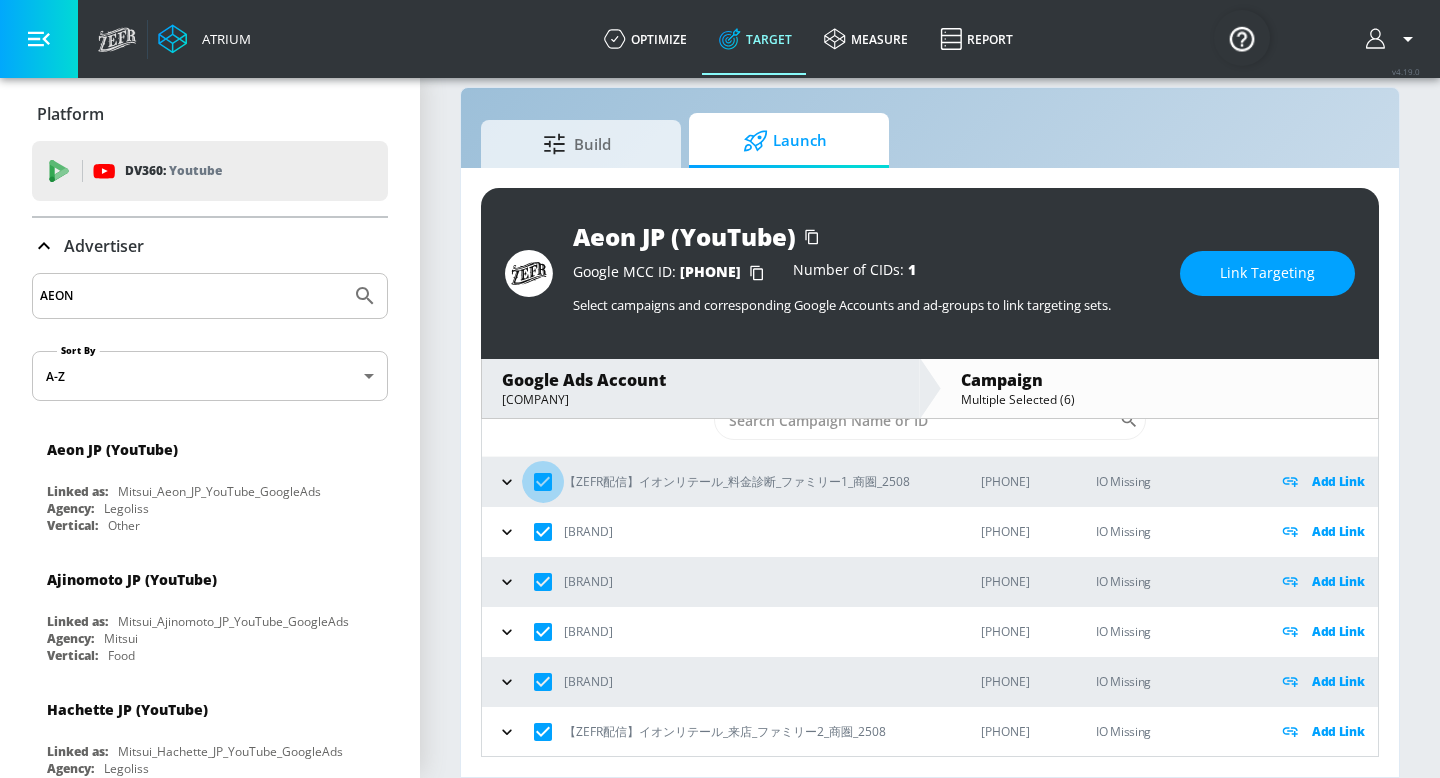 click at bounding box center [543, 482] 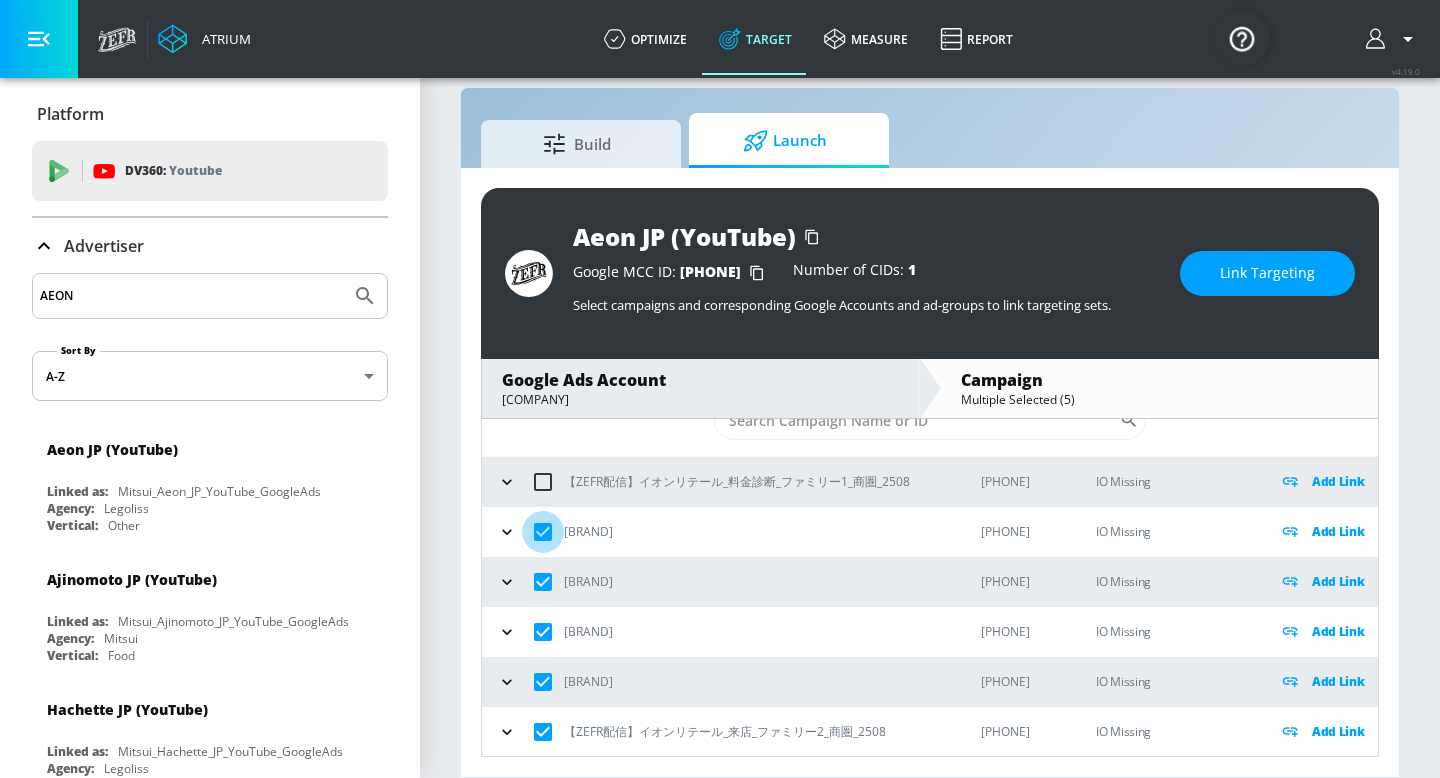 click at bounding box center [543, 532] 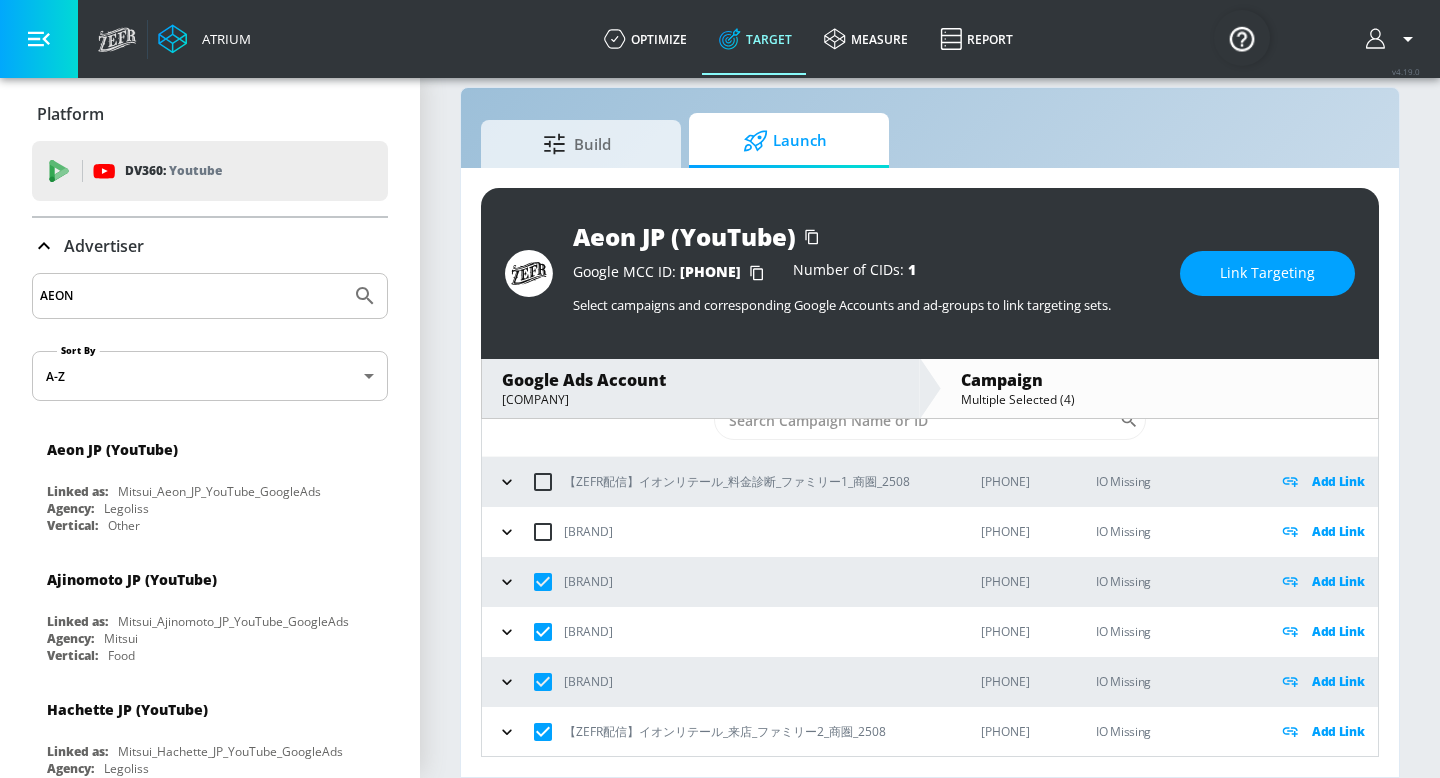 click at bounding box center [543, 532] 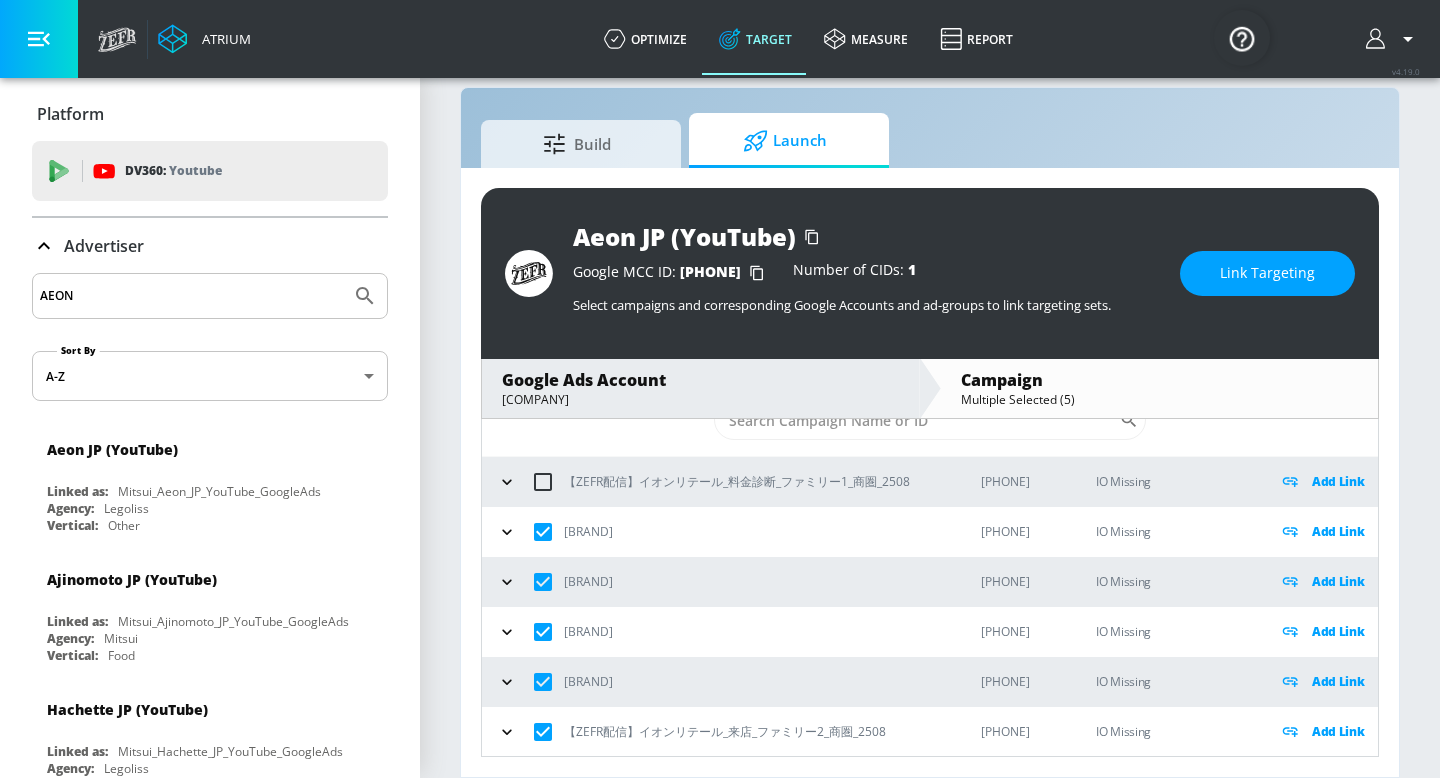 click at bounding box center [543, 532] 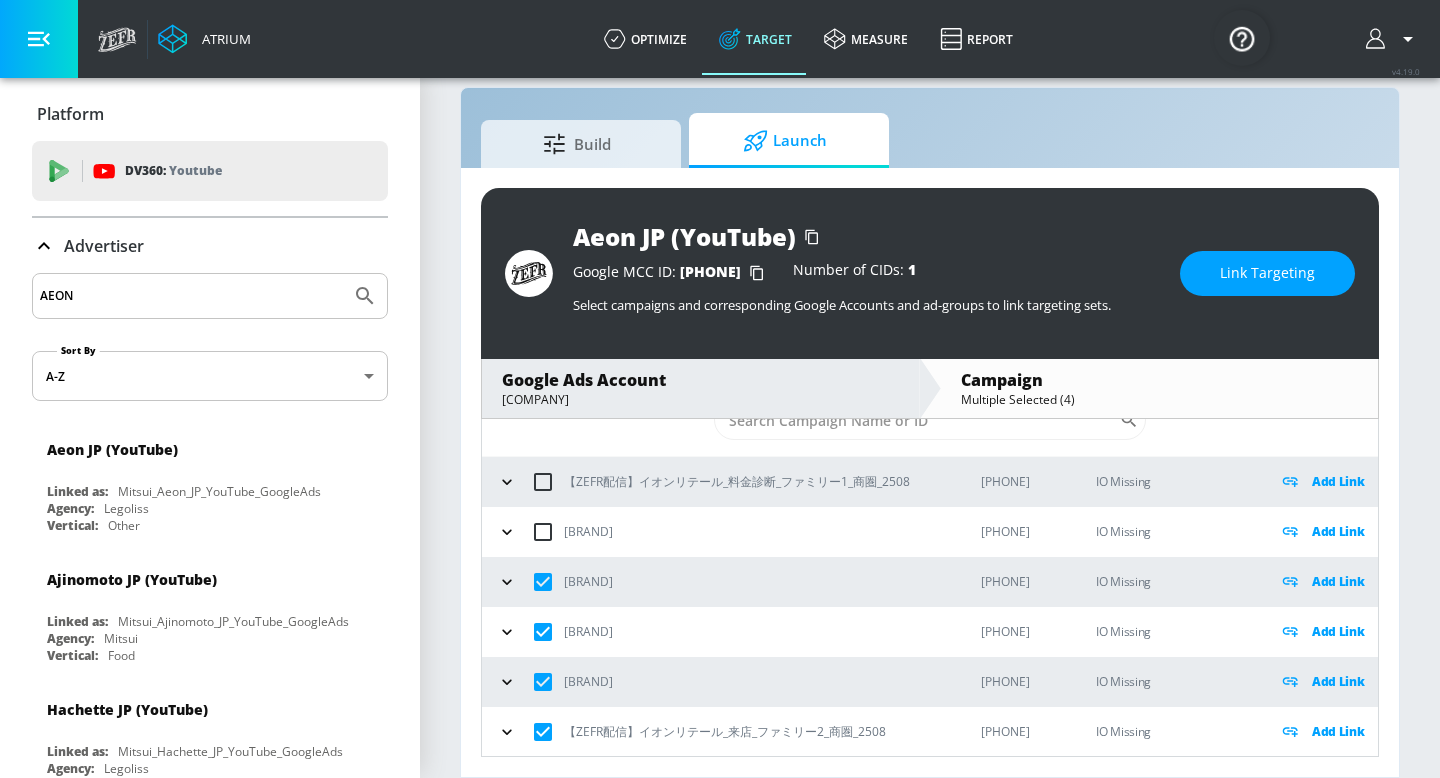 click at bounding box center [543, 682] 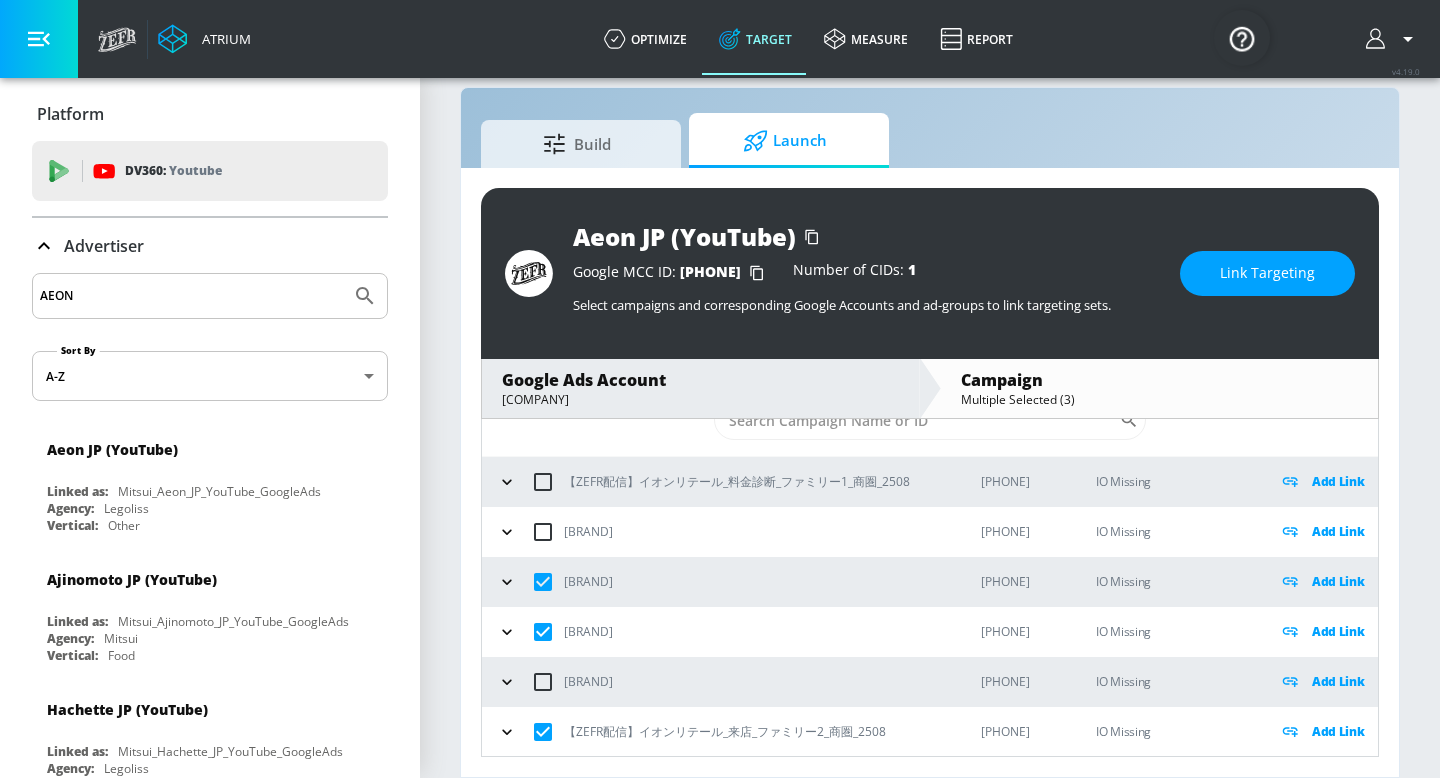 click at bounding box center (543, 732) 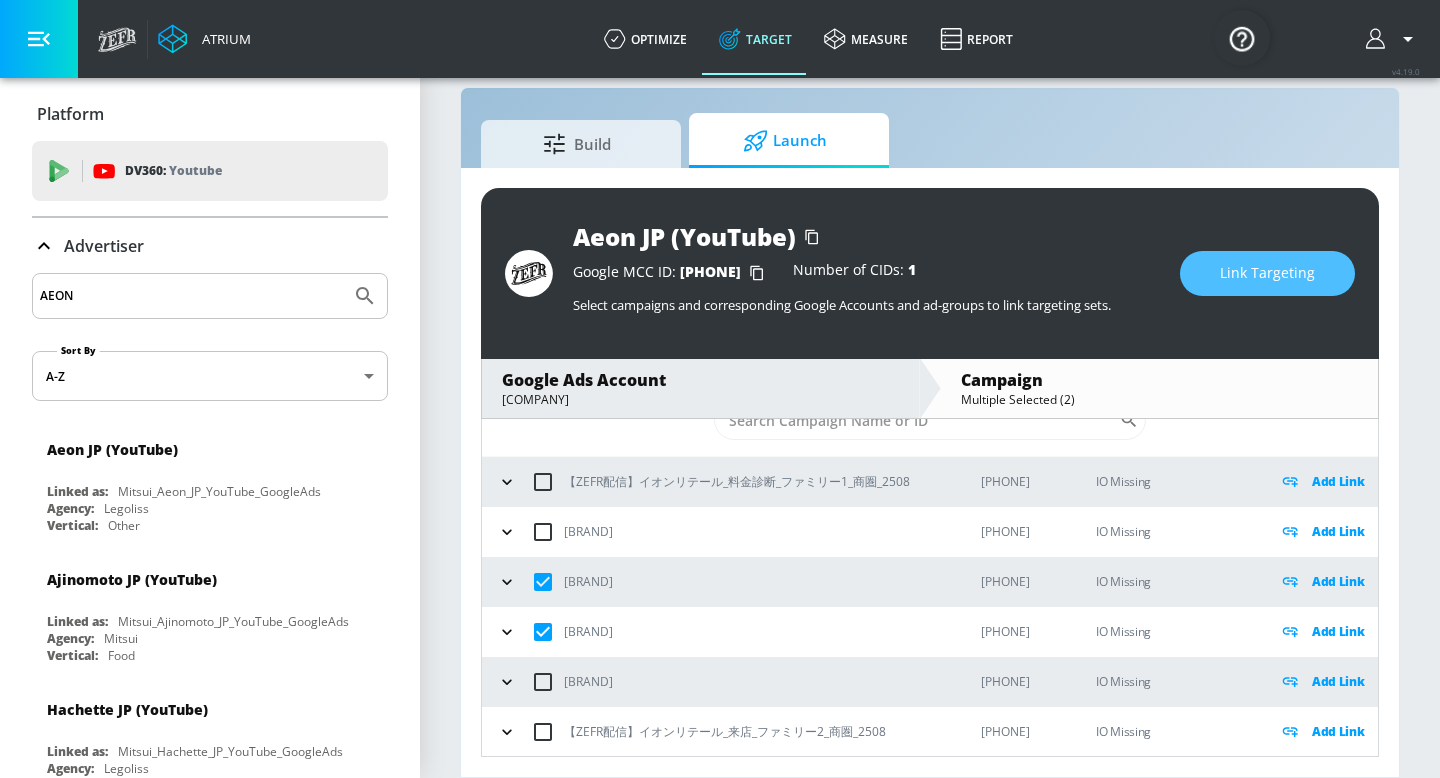 click on "Link Targeting" at bounding box center (1267, 273) 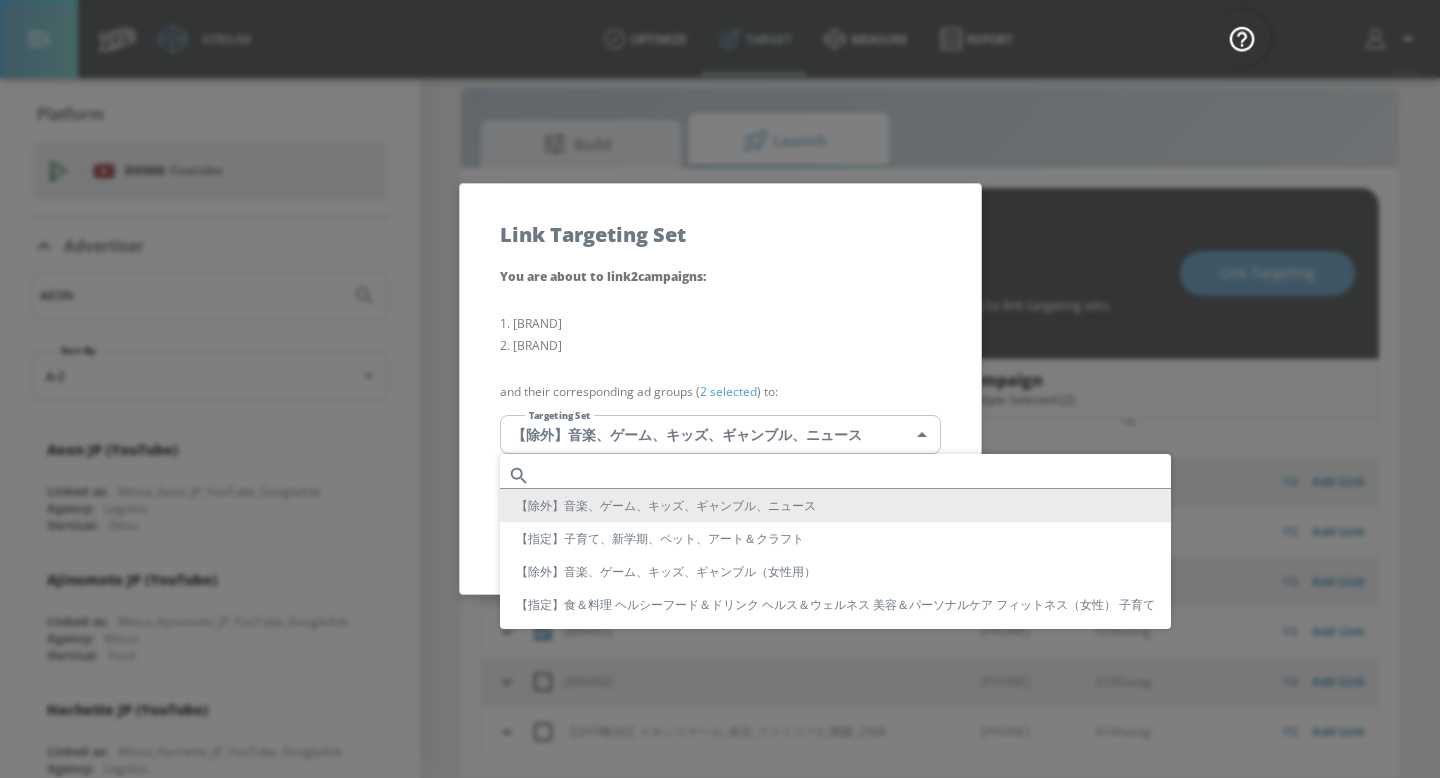 click on "Atrium optimize Target measure Report optimize Target measure Report v 4.19.0 Platform DV360:  Youtube DV360:  Youtube Advertiser [BRAND] Sort By A-Z  Aeon JP (YouTube) Linked as: Mitsui_Aeon_JP_YouTube_GoogleAds Agency: Legoliss Vertical: Other Ajinomoto JP (YouTube) Linked as: Mitsui_Ajinomoto_JP_YouTube_GoogleAds Agency: Mitsui Vertical: Food Hachette JP (YouTube) Linked as: Mitsui_Hachette_JP_YouTube_GoogleAds Agency: Legoliss Vertical: Other Panasonic JP (YouTube) Linked as: Mitsui_Panasonic_JP_YouTube_GoogleAds Agency: MBK  Vertical: Other Sante X JP (YouTube) Linked as: Mitsui_Santen Pharmaceutical_JP_YouTube_GoogleAds Agency: Legoliss Vertical: Healthcare Abbott JP (YouTube) Linked as: Mitsui_Abbott_JP_YouTube_GoogleAds Agency: Mitsui Vertical: Healthcare Softbank JP (YouTube) Linked as: Mitsui_Softbank_JP_YouTube_GoogleAds Agency: Legoliss Vertical: Financial Services JINS JP (YouTube) Linked as: Mitsui_JINS_JP_YouTube_GoogleAds Agency: Mitsui Vertical: Retail Walt Disney JP (YouTube) Agency:" at bounding box center (720, 374) 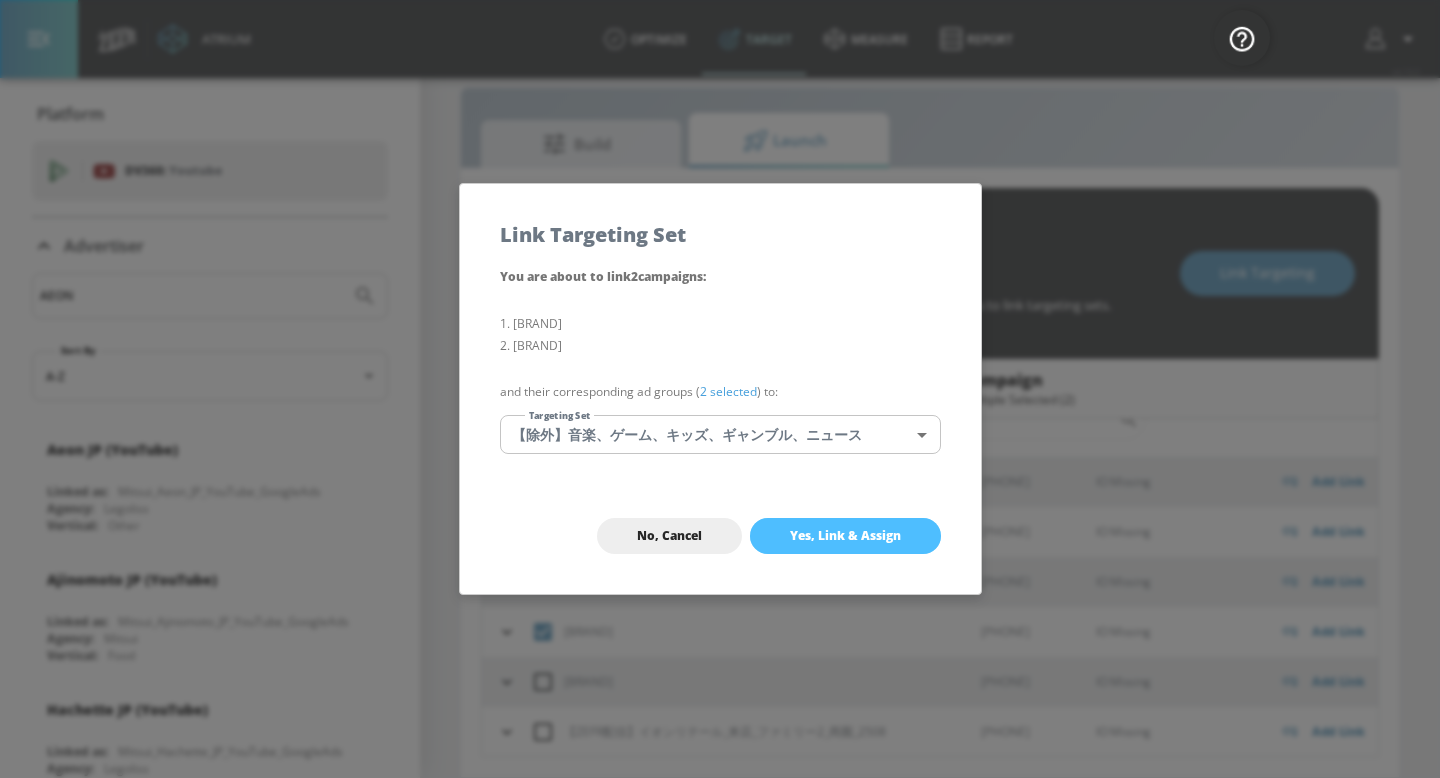 click on "Yes, Link & Assign" at bounding box center (845, 536) 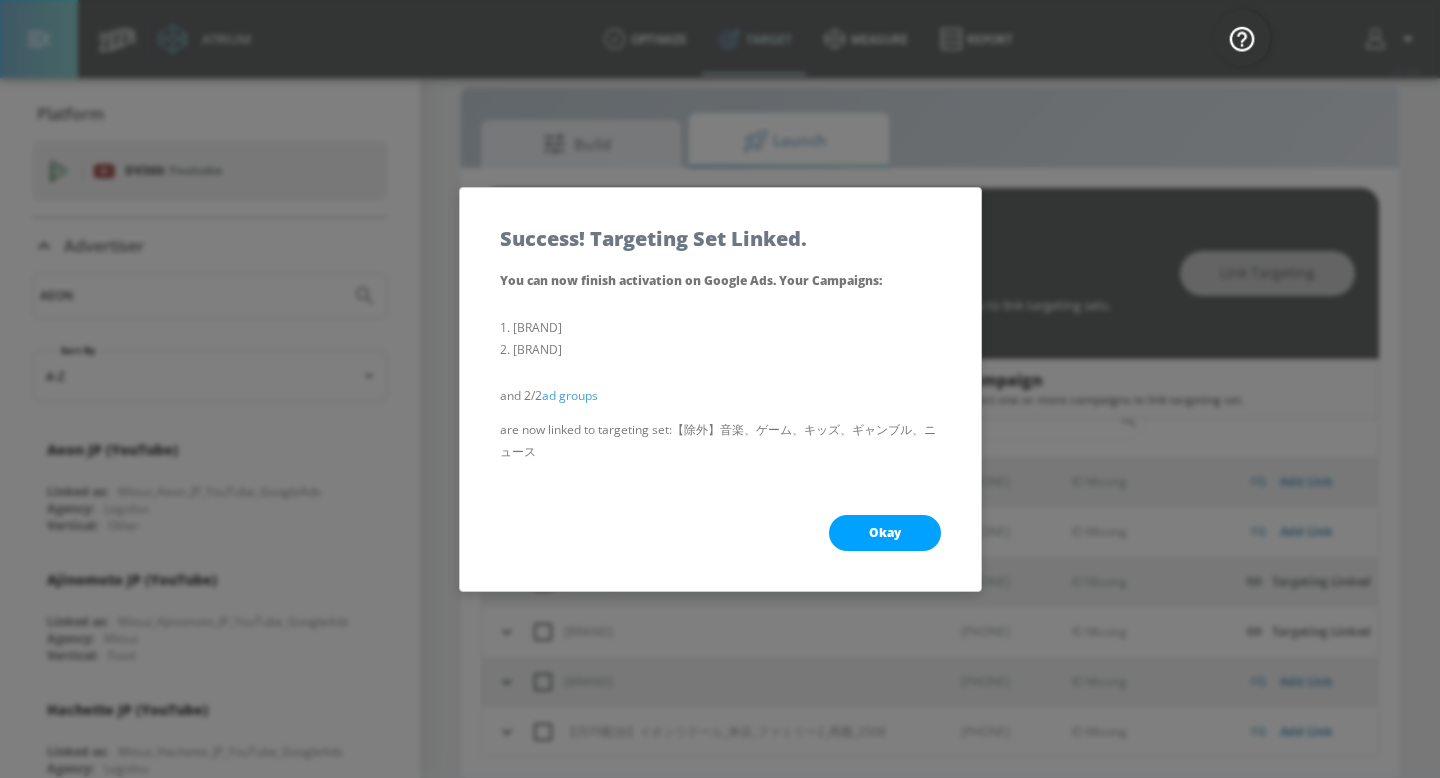click on "Okay" at bounding box center (885, 533) 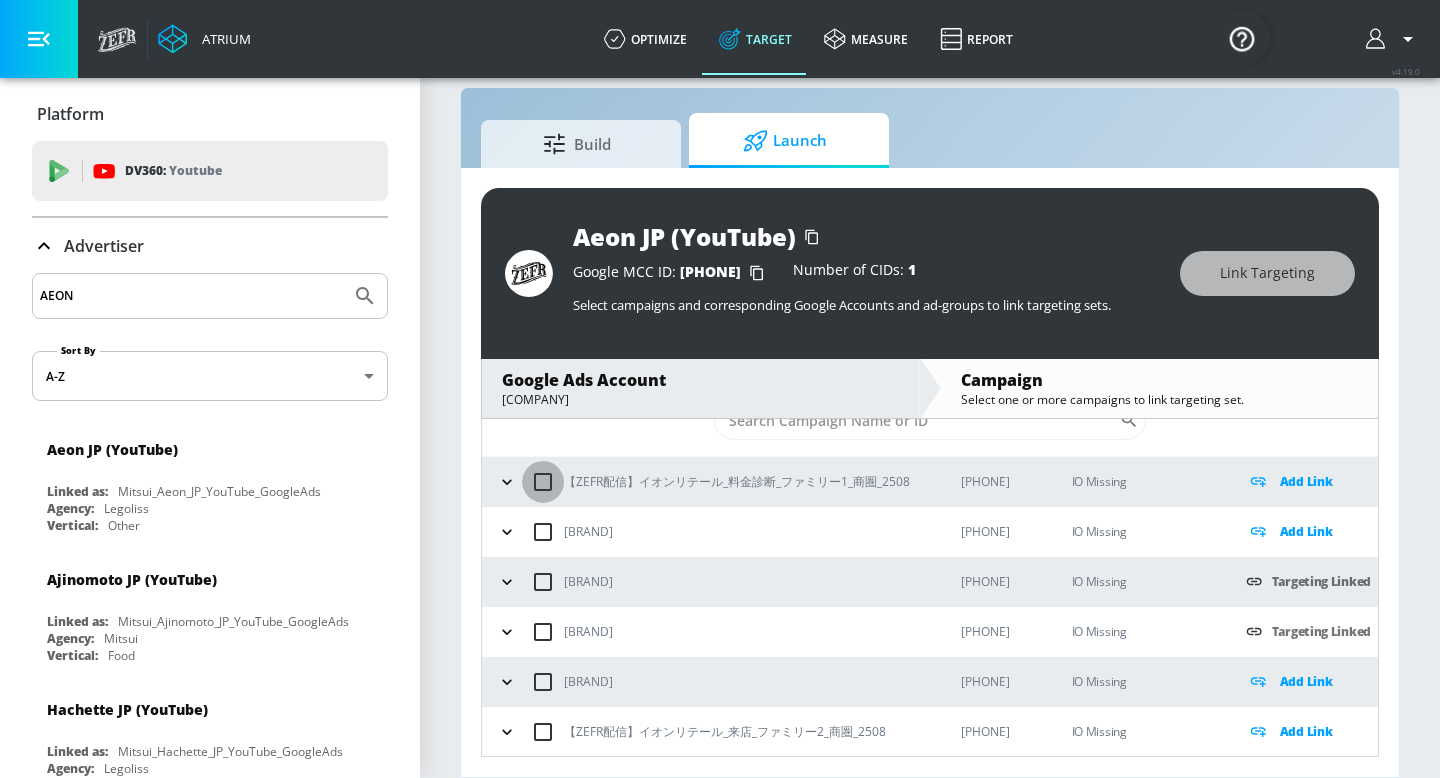 click at bounding box center [543, 482] 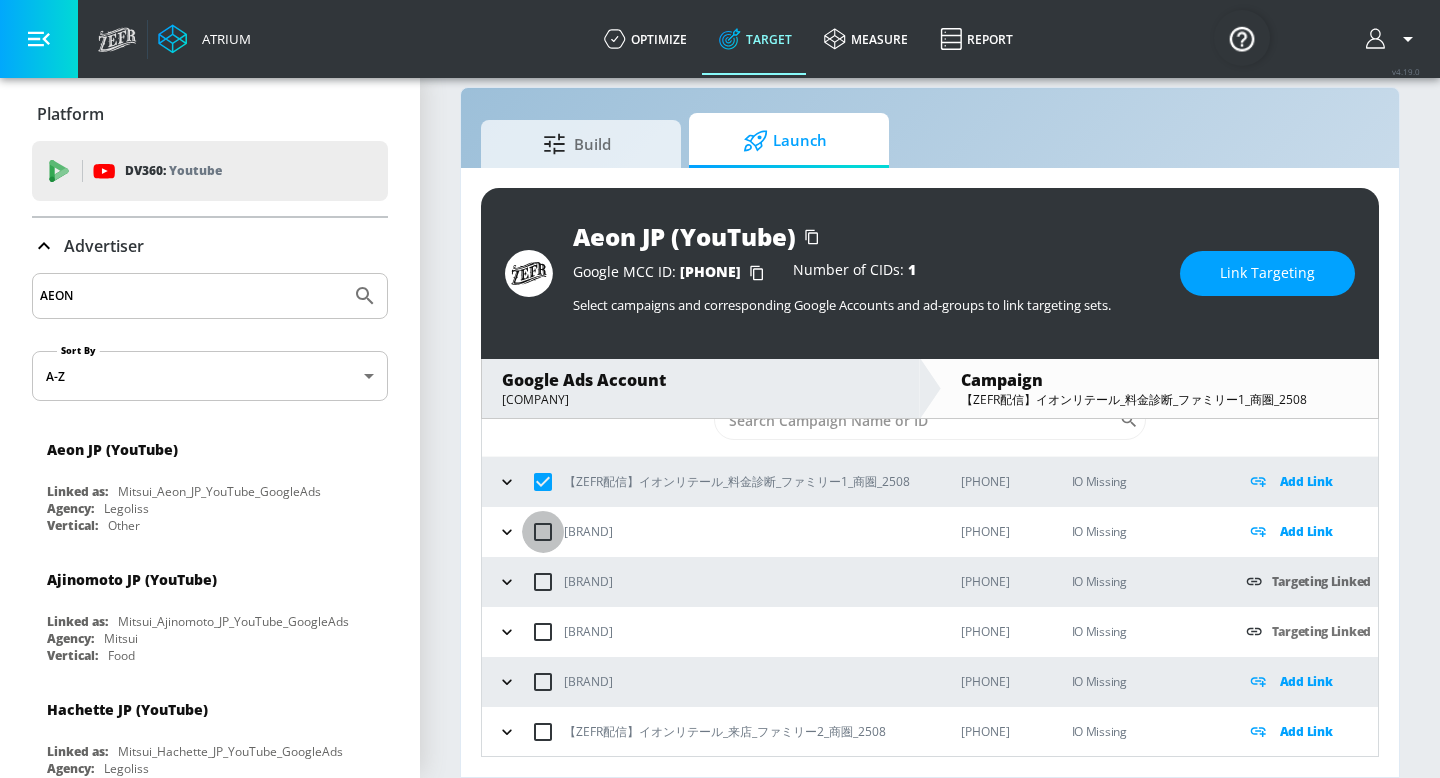 click at bounding box center [543, 532] 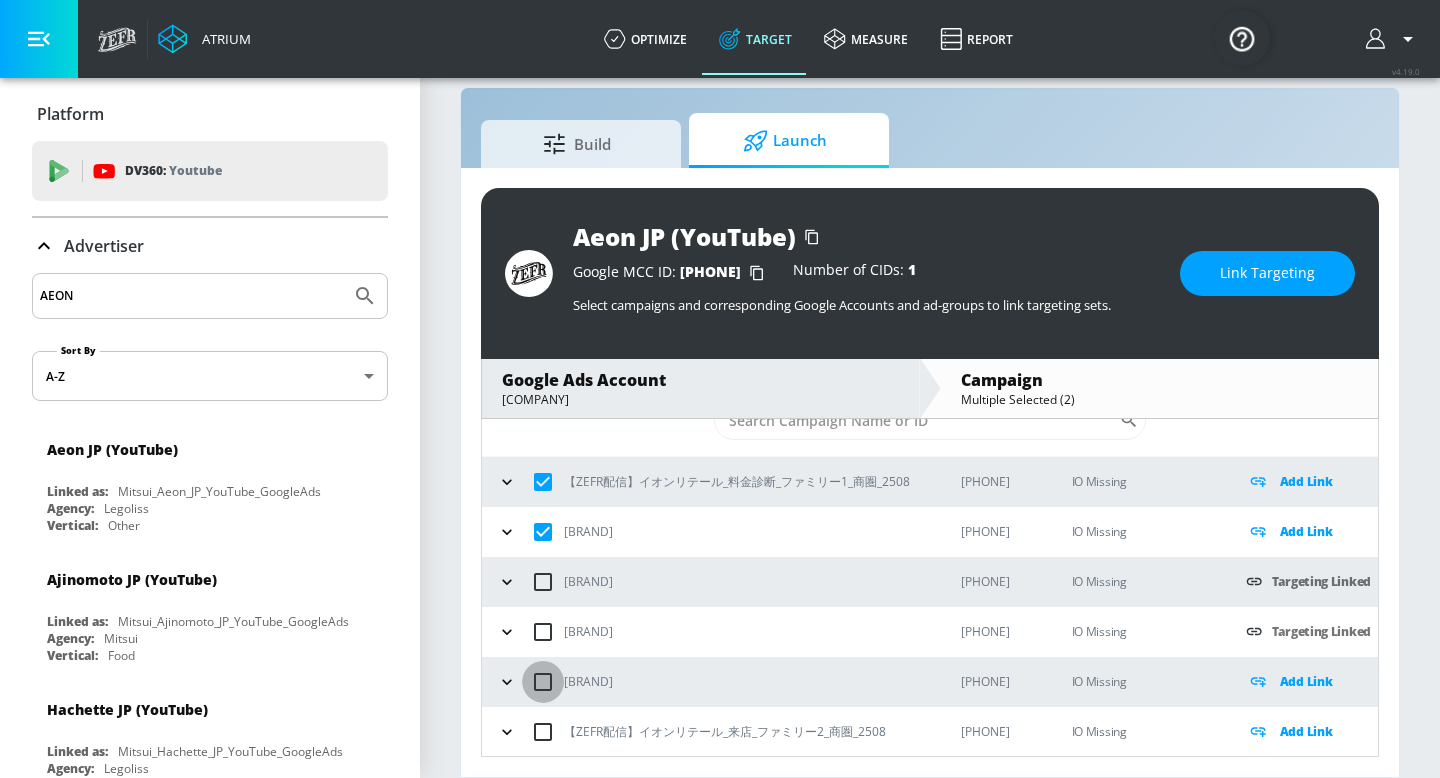 click at bounding box center [543, 682] 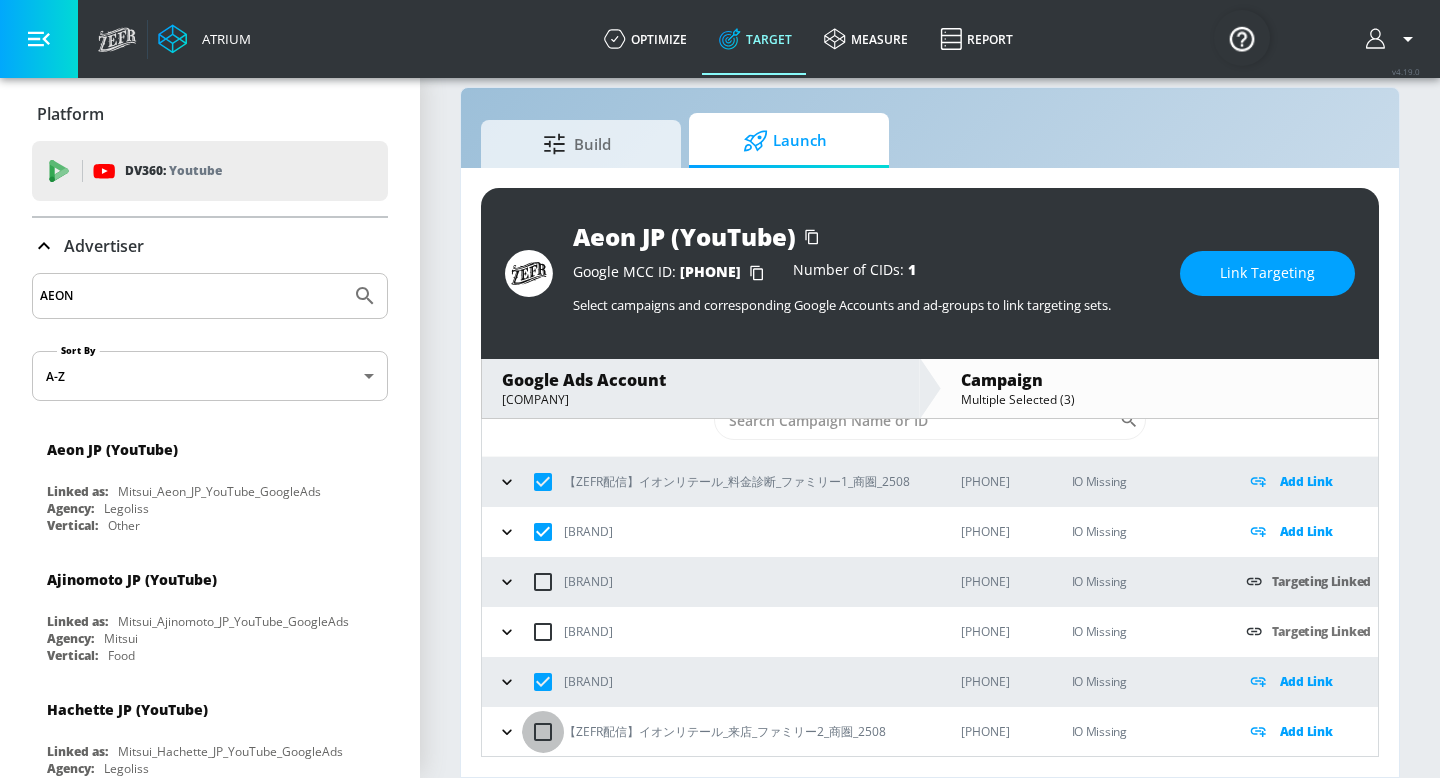 click at bounding box center (543, 732) 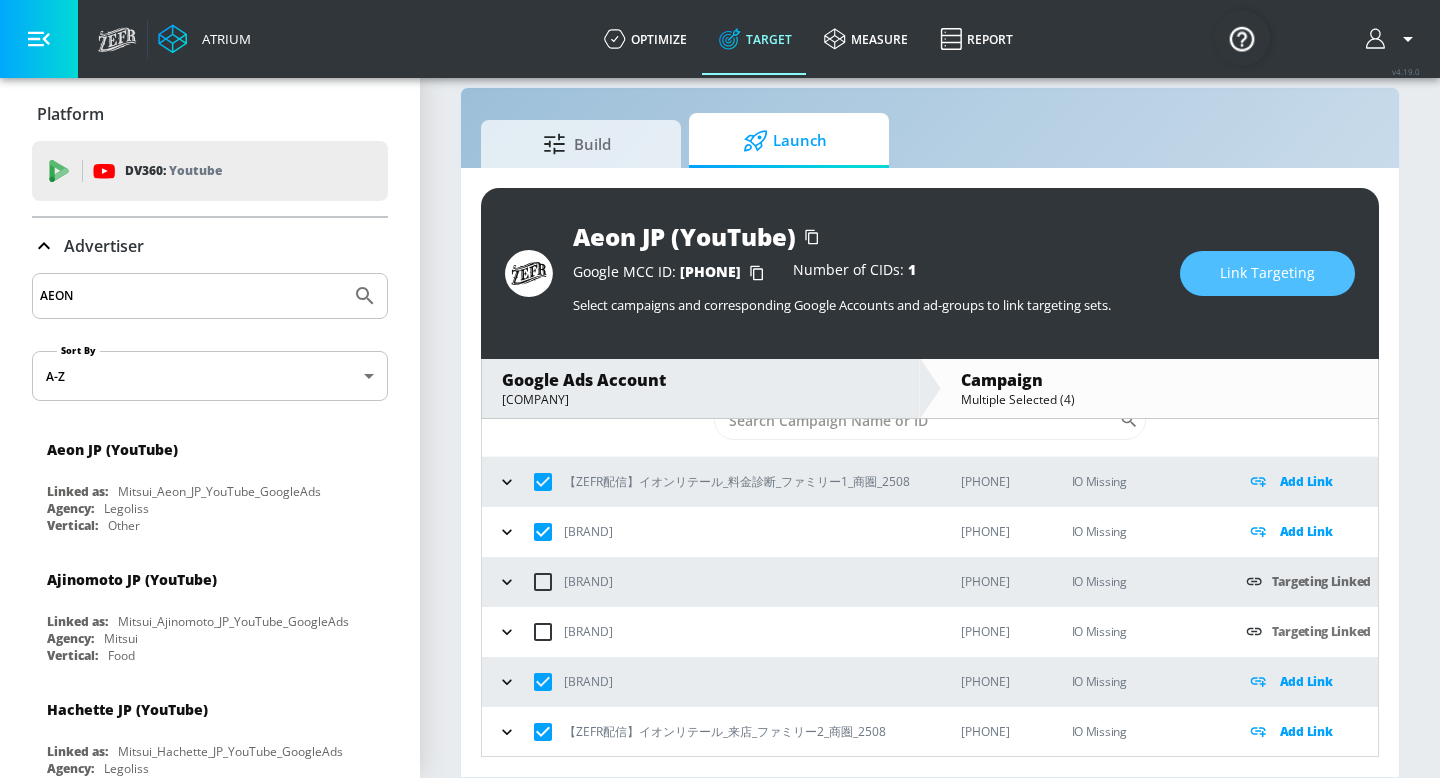 click on "Link Targeting" at bounding box center [1267, 273] 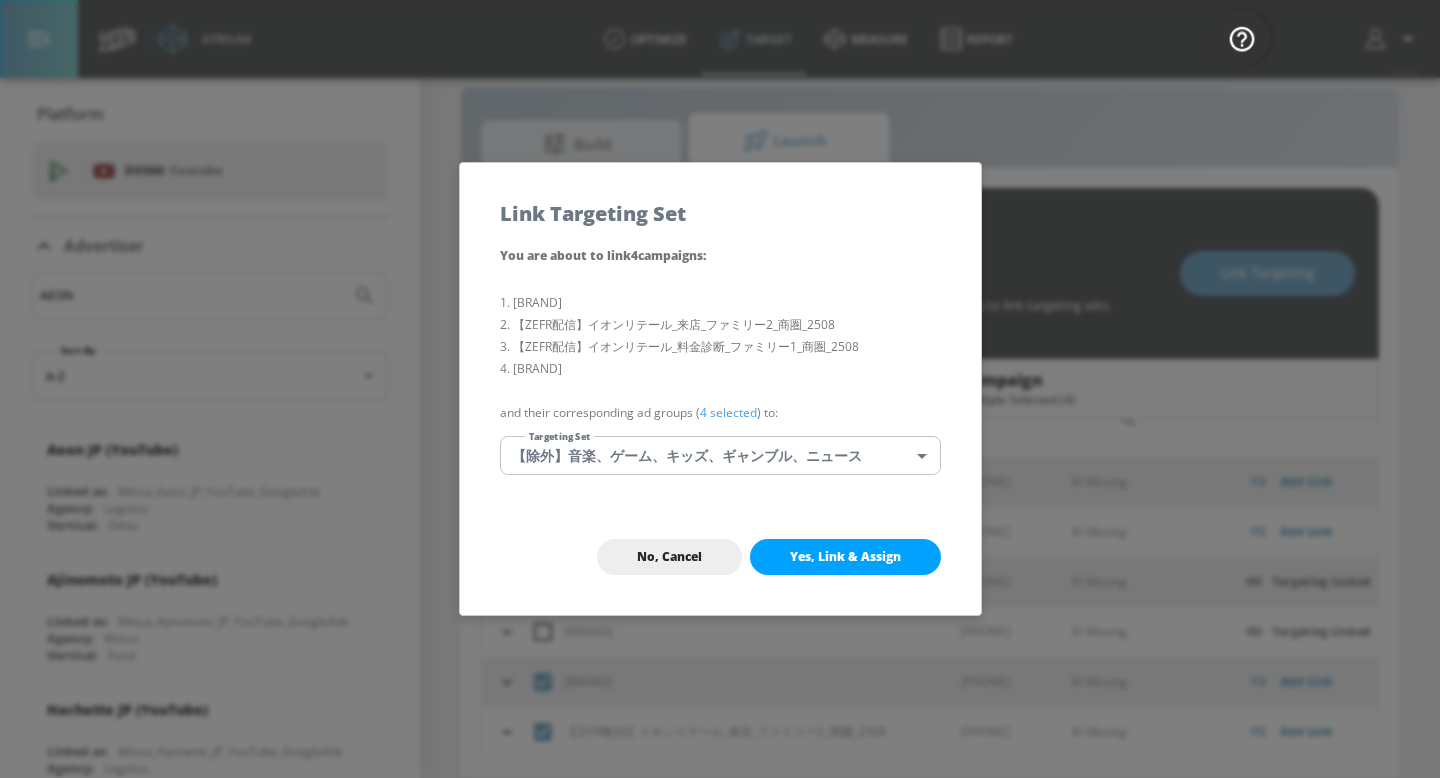 click on "Atrium optimize Target measure Report optimize Target measure Report v 4.19.0 Platform DV360:  Youtube DV360:  Youtube Advertiser [BRAND] Sort By A-Z  Aeon JP (YouTube) Linked as: Mitsui_Aeon_JP_YouTube_GoogleAds Agency: Legoliss Vertical: Other Ajinomoto JP (YouTube) Linked as: Mitsui_Ajinomoto_JP_YouTube_GoogleAds Agency: Mitsui Vertical: Food Hachette JP (YouTube) Linked as: Mitsui_Hachette_JP_YouTube_GoogleAds Agency: Legoliss Vertical: Other Panasonic JP (YouTube) Linked as: Mitsui_Panasonic_JP_YouTube_GoogleAds Agency: MBK  Vertical: Other Sante X JP (YouTube) Linked as: Mitsui_Santen Pharmaceutical_JP_YouTube_GoogleAds Agency: Legoliss Vertical: Healthcare Abbott JP (YouTube) Linked as: Mitsui_Abbott_JP_YouTube_GoogleAds Agency: Mitsui Vertical: Healthcare Softbank JP (YouTube) Linked as: Mitsui_Softbank_JP_YouTube_GoogleAds Agency: Legoliss Vertical: Financial Services JINS JP (YouTube) Linked as: Mitsui_JINS_JP_YouTube_GoogleAds Agency: Mitsui Vertical: Retail Walt Disney JP (YouTube) Agency:" at bounding box center (720, 374) 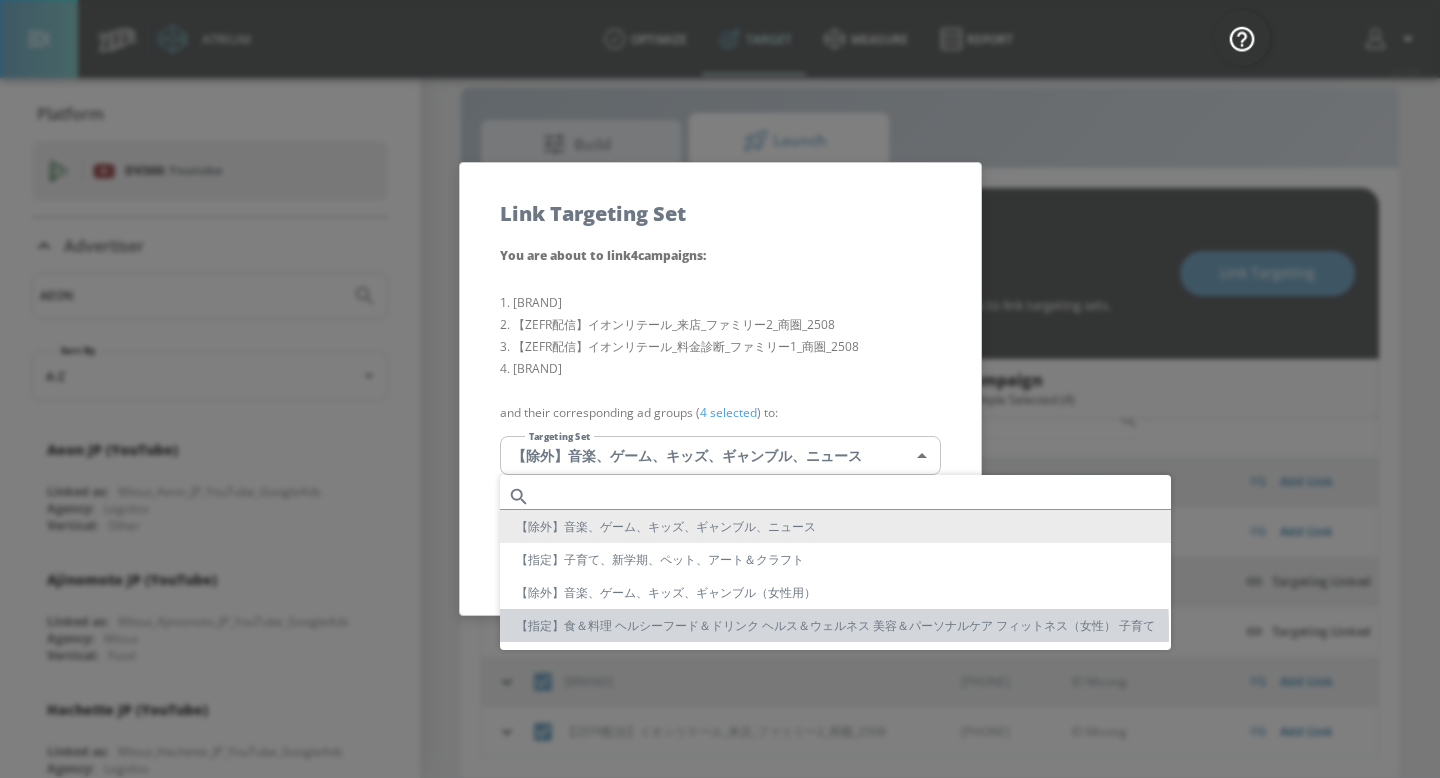 click on "【指定】食＆料理 ヘルシーフード＆ドリンク ヘルス＆ウェルネス 美容＆パーソナルケア フィットネス（女性） 子育て" at bounding box center [835, 625] 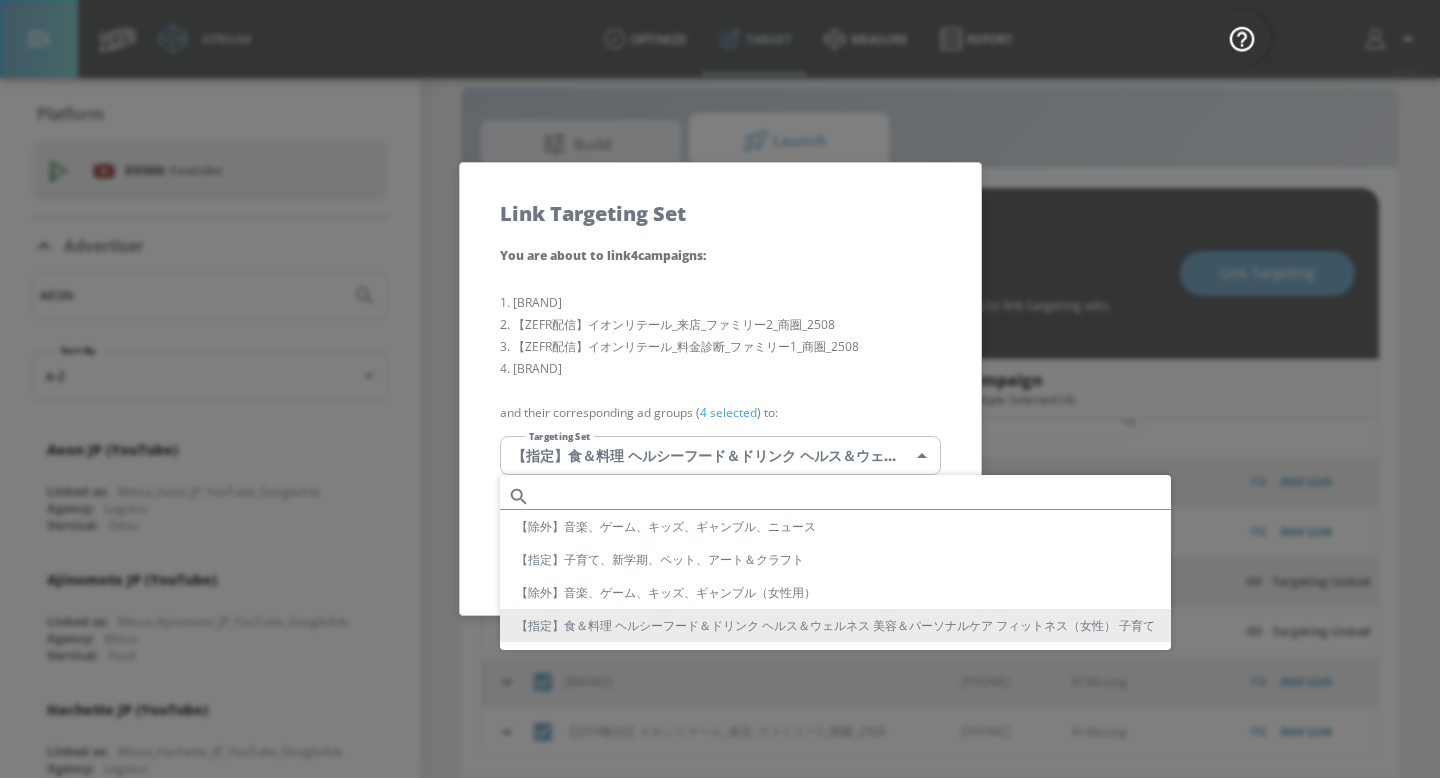 click on "Atrium optimize Target measure Report optimize Target measure Report v 4.19.0 Platform DV360:  Youtube DV360:  Youtube Advertiser [BRAND] Sort By A-Z  Aeon JP (YouTube) Linked as: Mitsui_Aeon_JP_YouTube_GoogleAds Agency: Legoliss Vertical: Other Ajinomoto JP (YouTube) Linked as: Mitsui_Ajinomoto_JP_YouTube_GoogleAds Agency: Mitsui Vertical: Food Hachette JP (YouTube) Linked as: Mitsui_Hachette_JP_YouTube_GoogleAds Agency: Legoliss Vertical: Other Panasonic JP (YouTube) Linked as: Mitsui_Panasonic_JP_YouTube_GoogleAds Agency: MBK  Vertical: Other Sante X JP (YouTube) Linked as: Mitsui_Santen Pharmaceutical_JP_YouTube_GoogleAds Agency: Legoliss Vertical: Healthcare Abbott JP (YouTube) Linked as: Mitsui_Abbott_JP_YouTube_GoogleAds Agency: Mitsui Vertical: Healthcare Softbank JP (YouTube) Linked as: Mitsui_Softbank_JP_YouTube_GoogleAds Agency: Legoliss Vertical: Financial Services JINS JP (YouTube) Linked as: Mitsui_JINS_JP_YouTube_GoogleAds Agency: Mitsui Vertical: Retail Walt Disney JP (YouTube) Agency:" at bounding box center [720, 374] 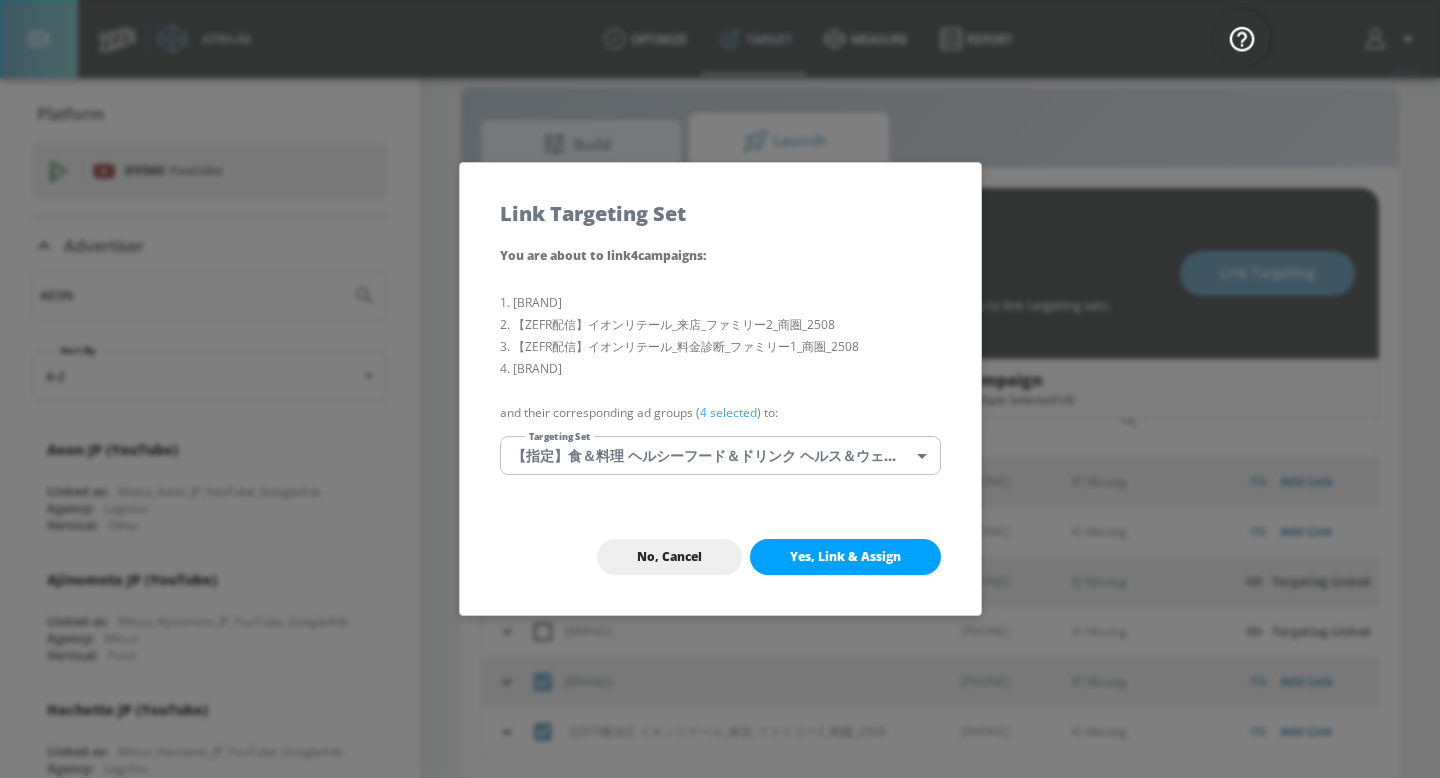click on "No, Cancel Yes, Link & Assign" at bounding box center (720, 557) 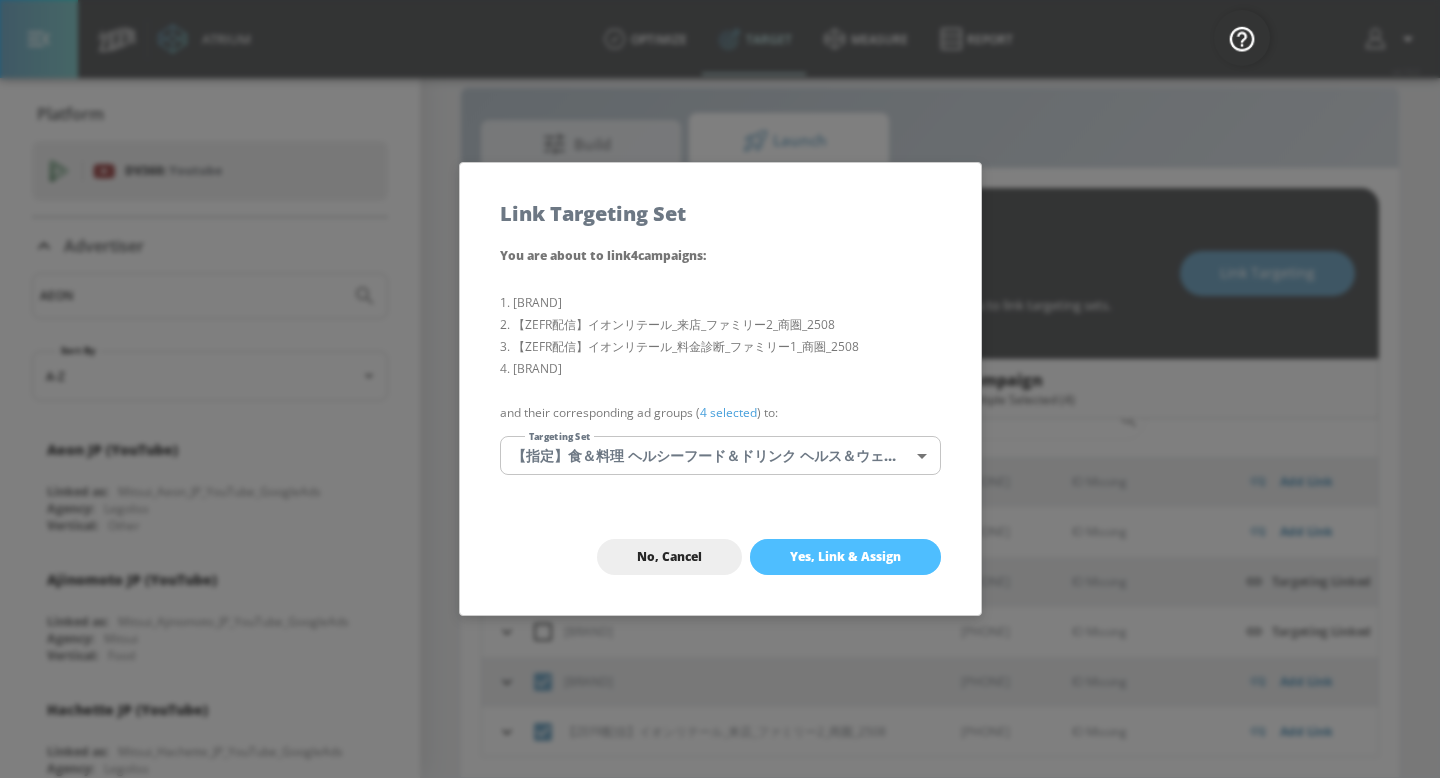 click on "Yes, Link & Assign" at bounding box center (845, 557) 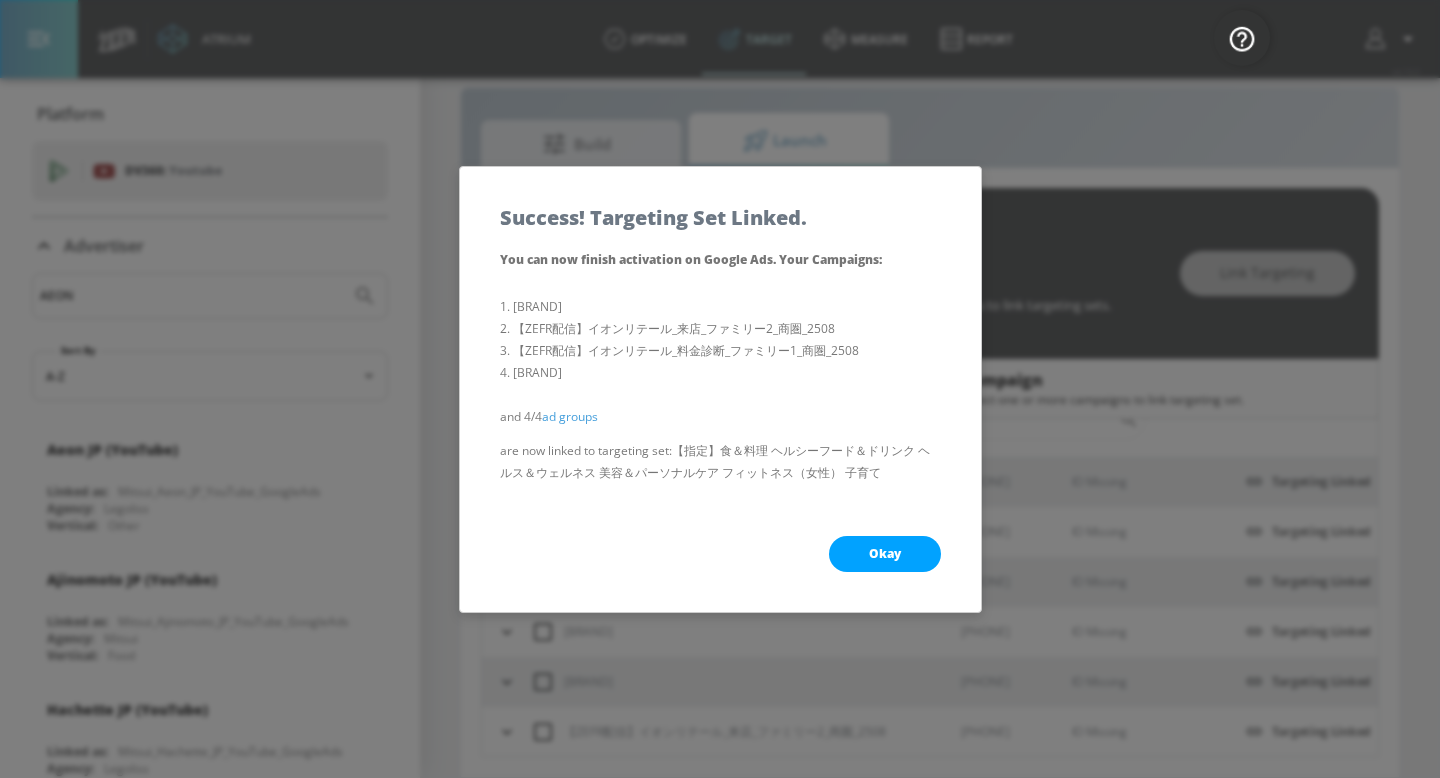 click on "Okay" at bounding box center [885, 554] 